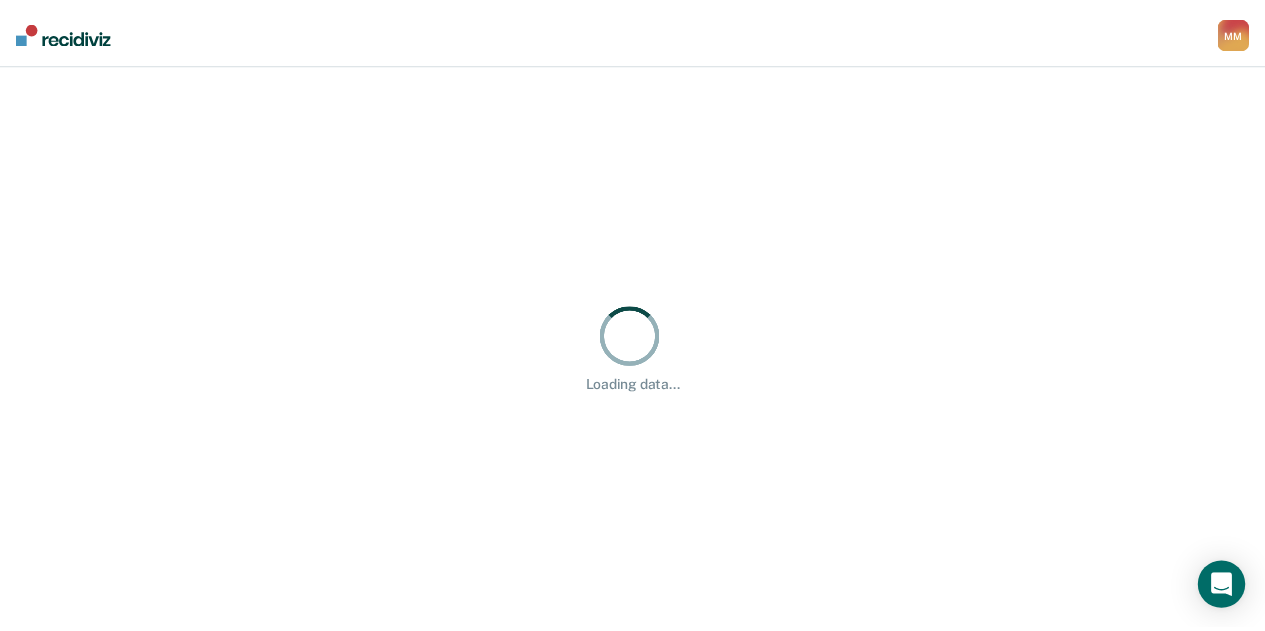 scroll, scrollTop: 0, scrollLeft: 0, axis: both 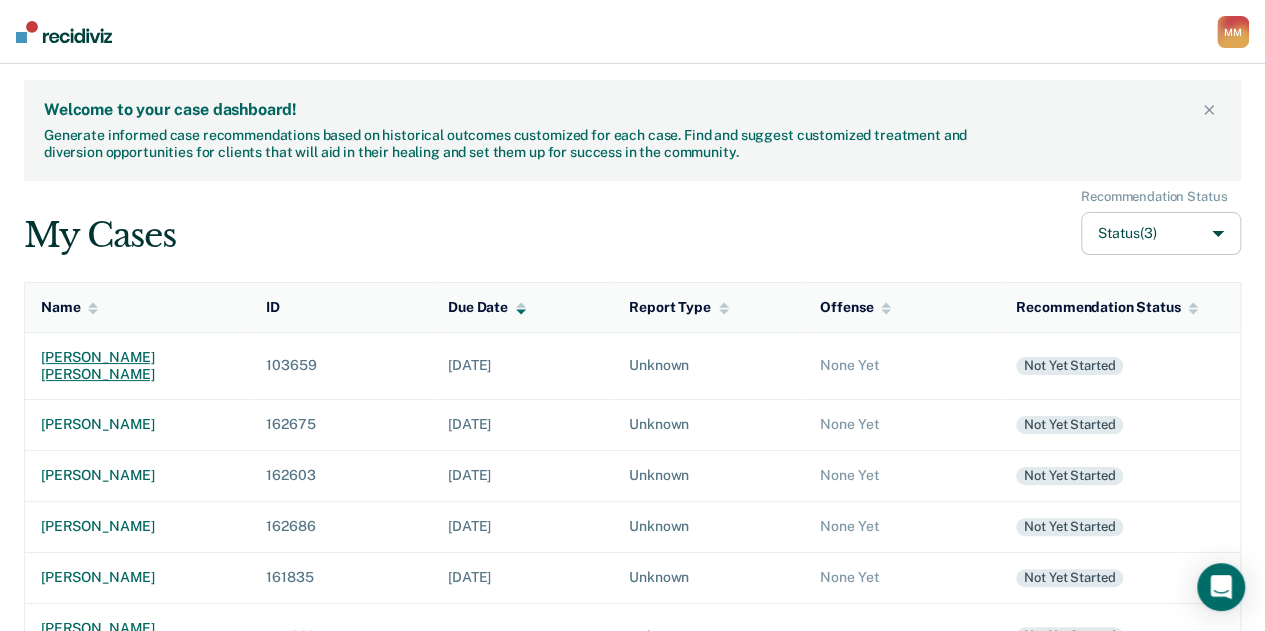 click on "[PERSON_NAME] [PERSON_NAME]" at bounding box center [137, 366] 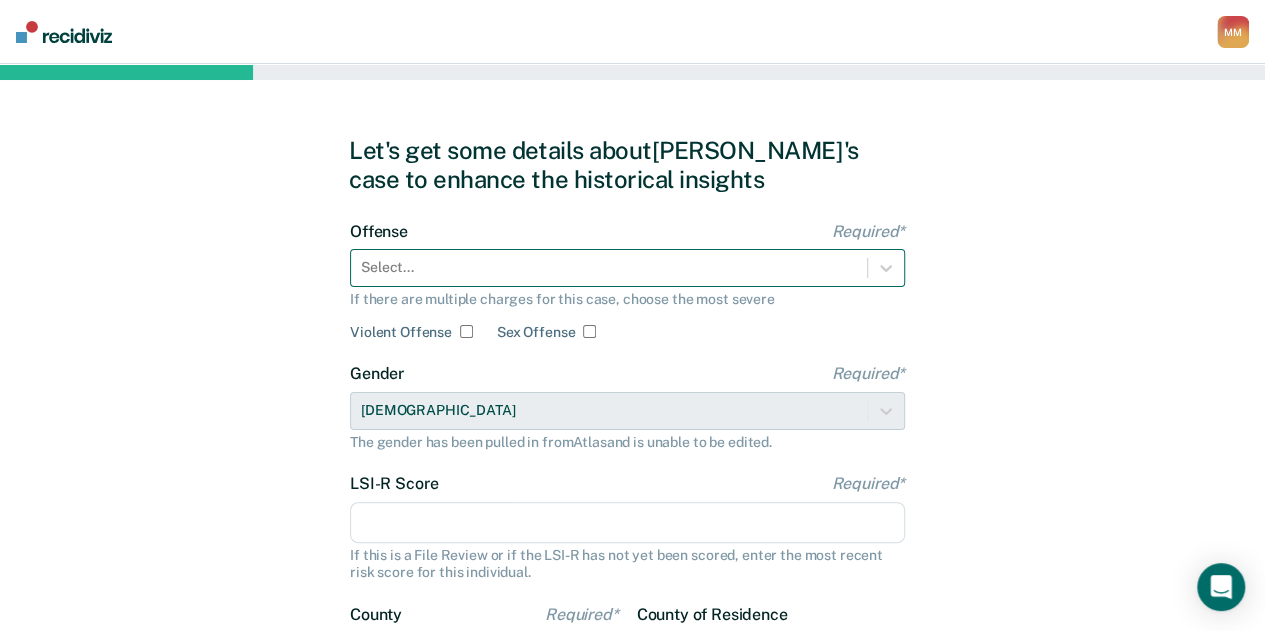 click at bounding box center [609, 267] 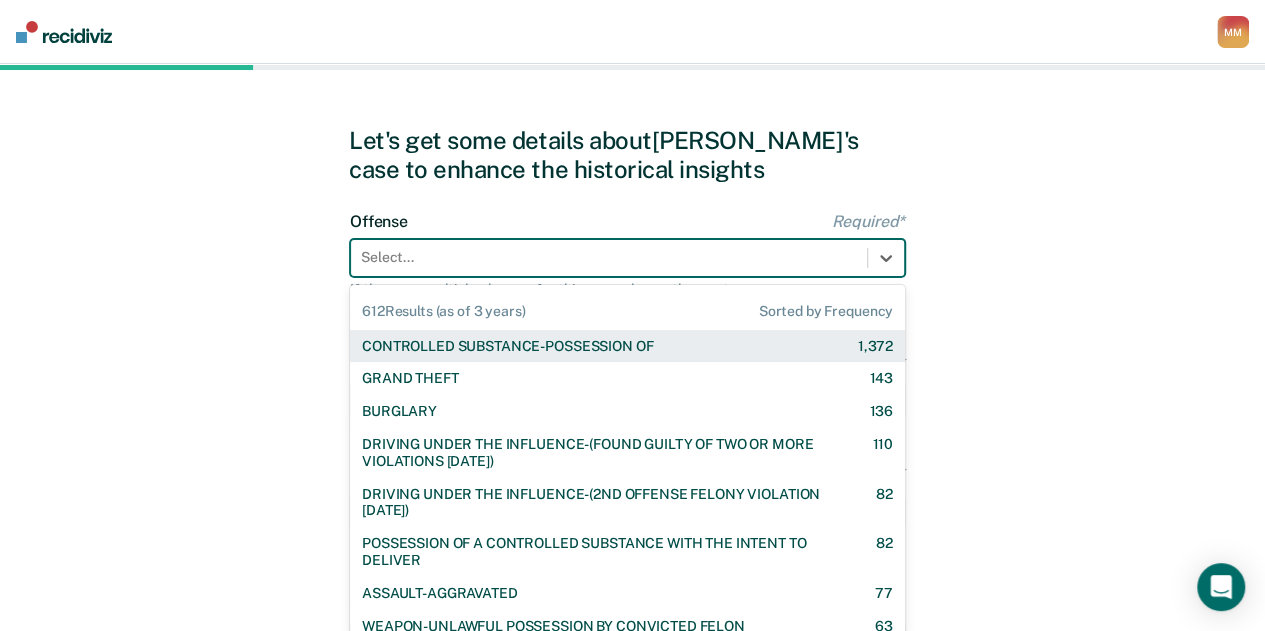 scroll, scrollTop: 12, scrollLeft: 0, axis: vertical 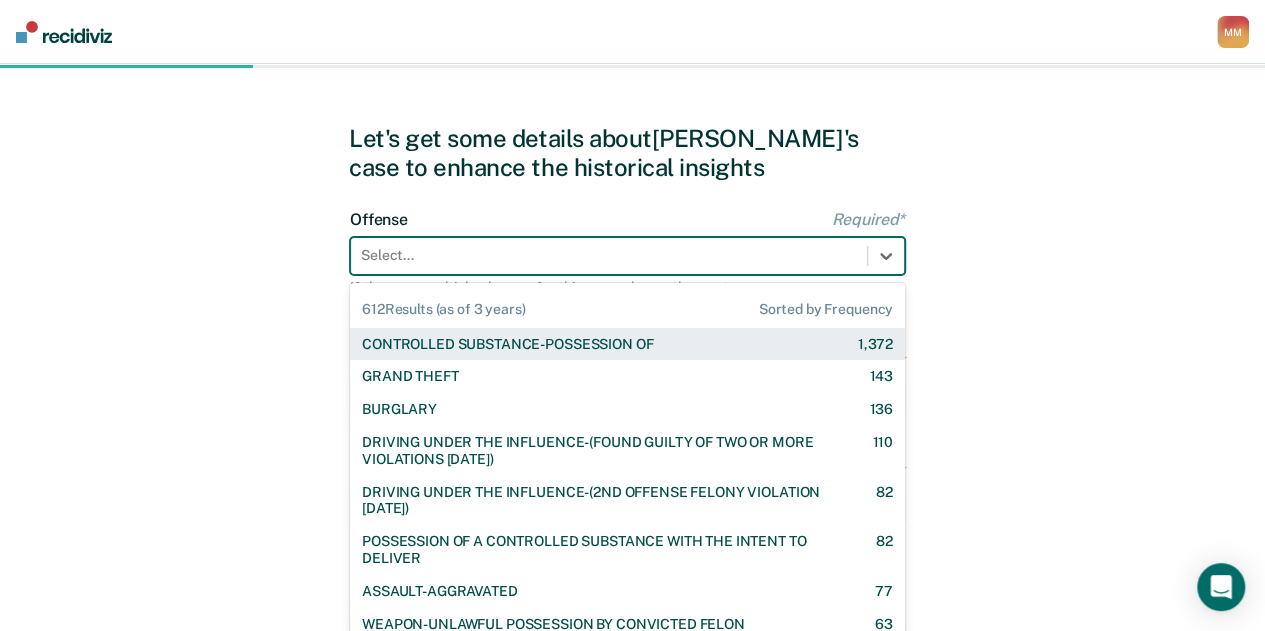 click on "CONTROLLED SUBSTANCE-POSSESSION OF 1,372" at bounding box center (627, 344) 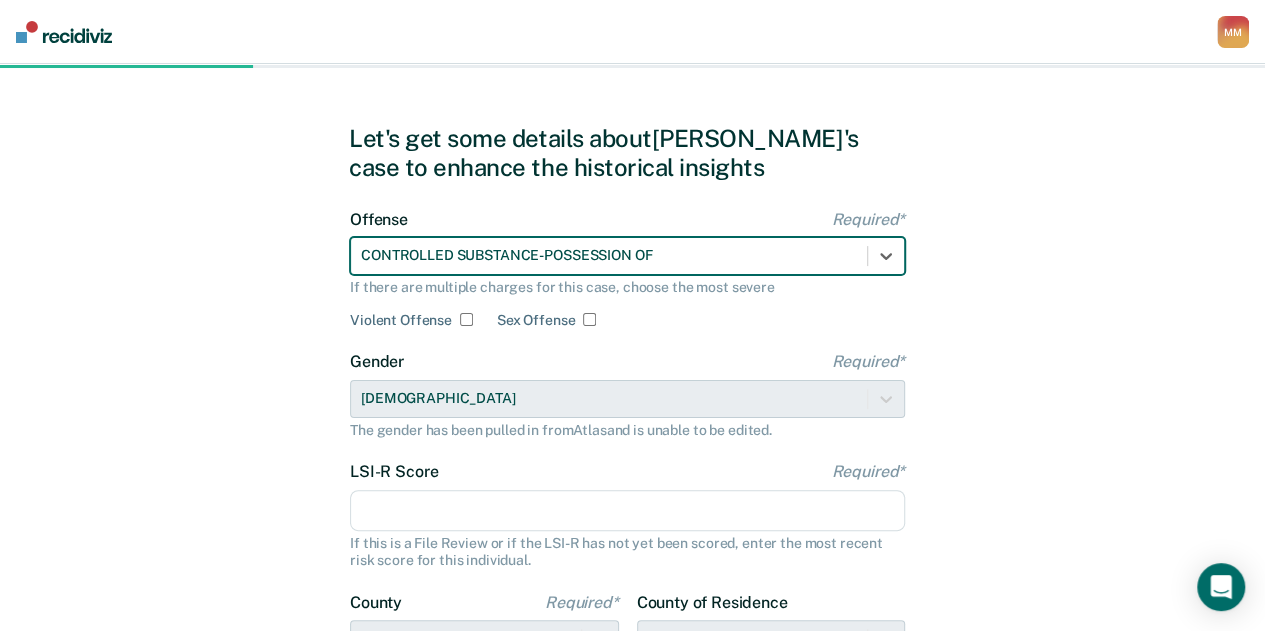 click on "LSI-R Score  Required*" at bounding box center (627, 511) 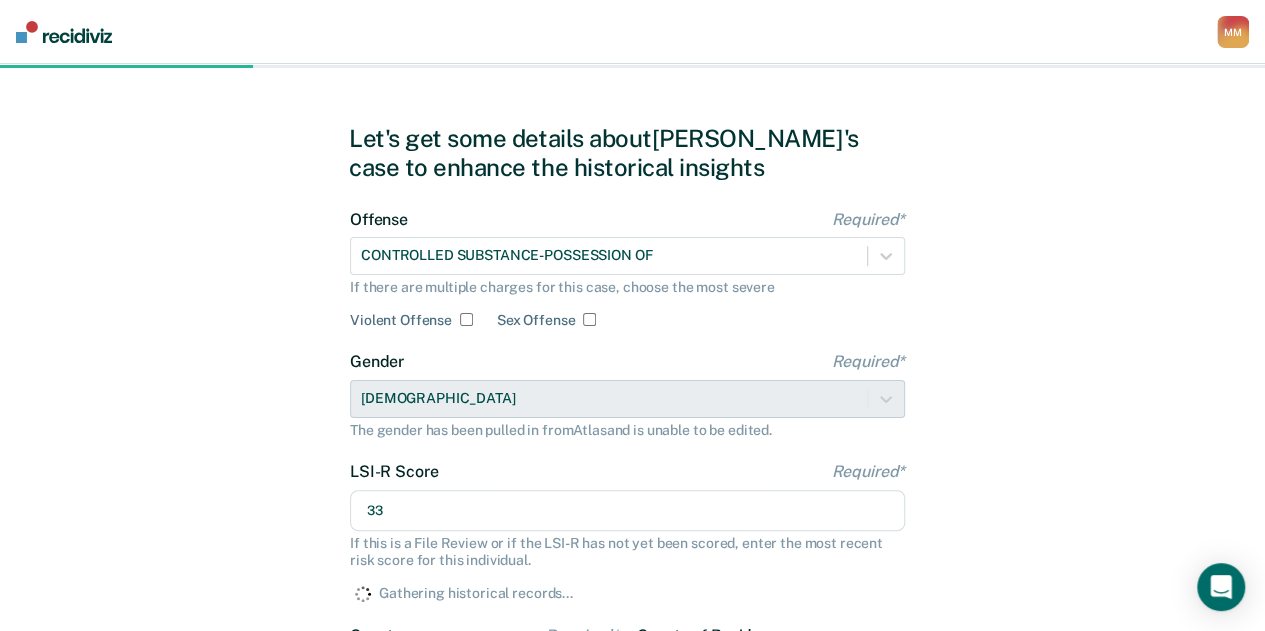 type on "33" 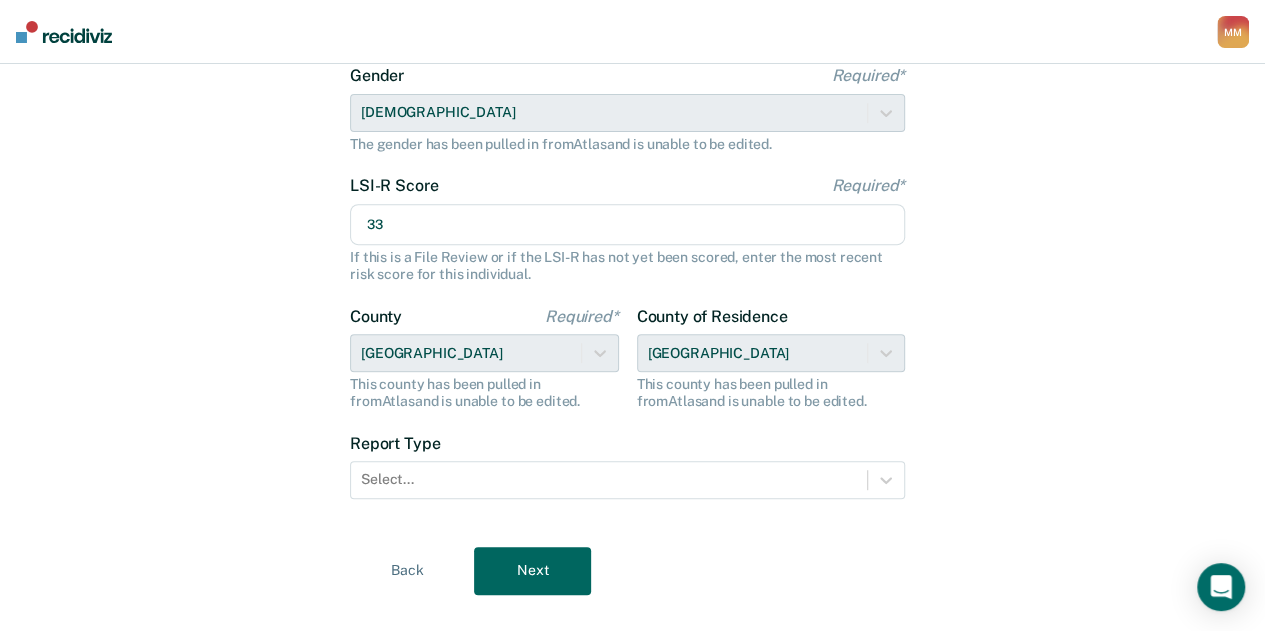 scroll, scrollTop: 332, scrollLeft: 0, axis: vertical 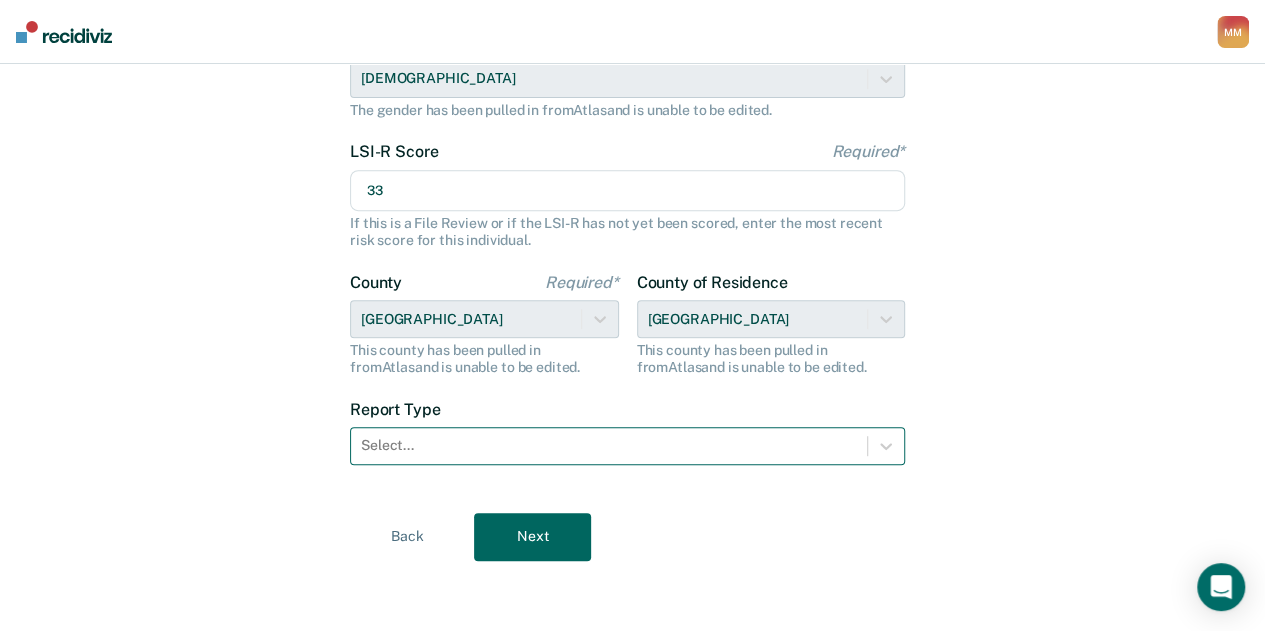 click on "Select..." at bounding box center [609, 445] 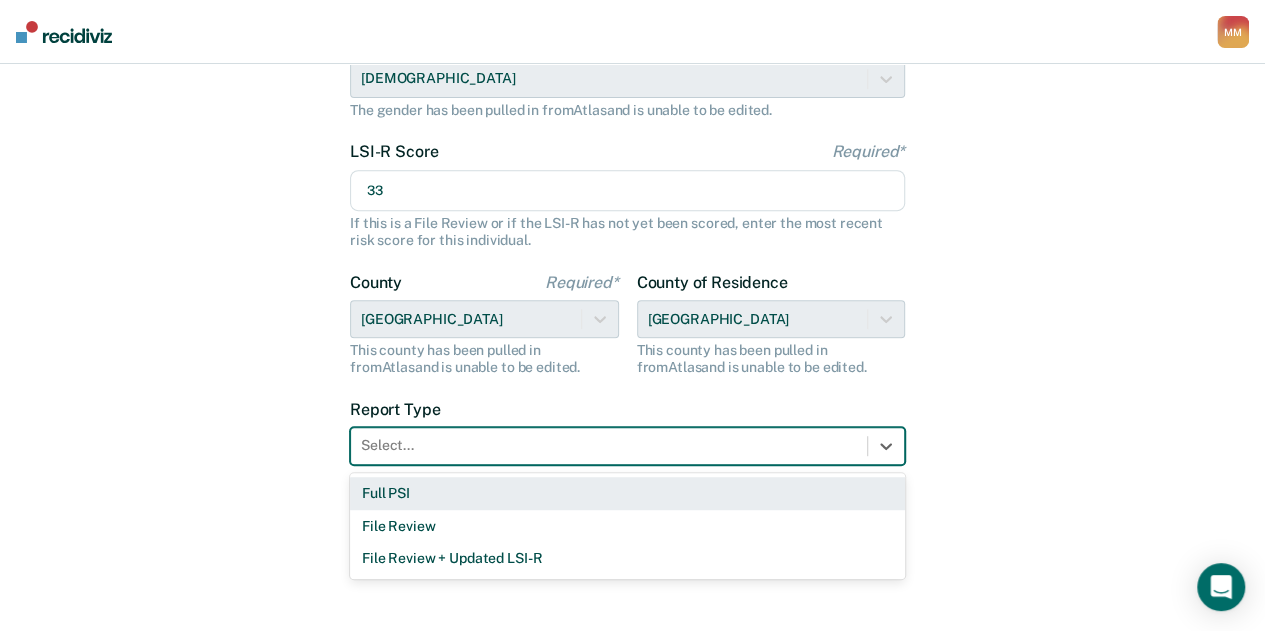 click on "Full PSI" at bounding box center [627, 493] 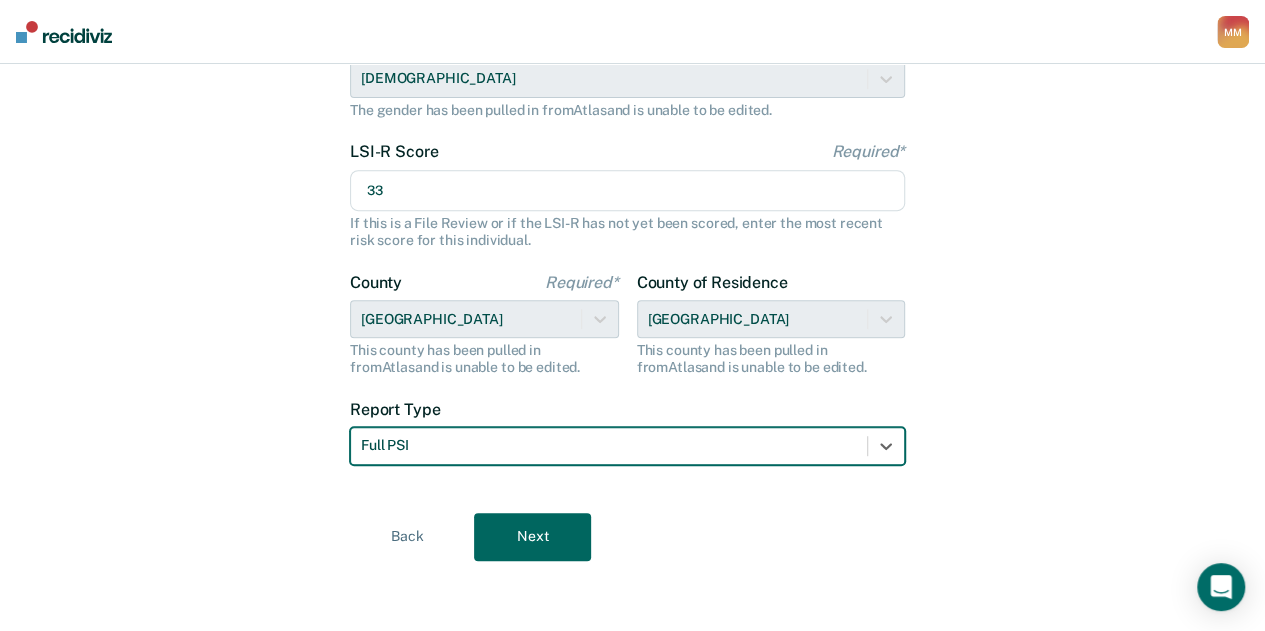 click on "Next" at bounding box center [532, 537] 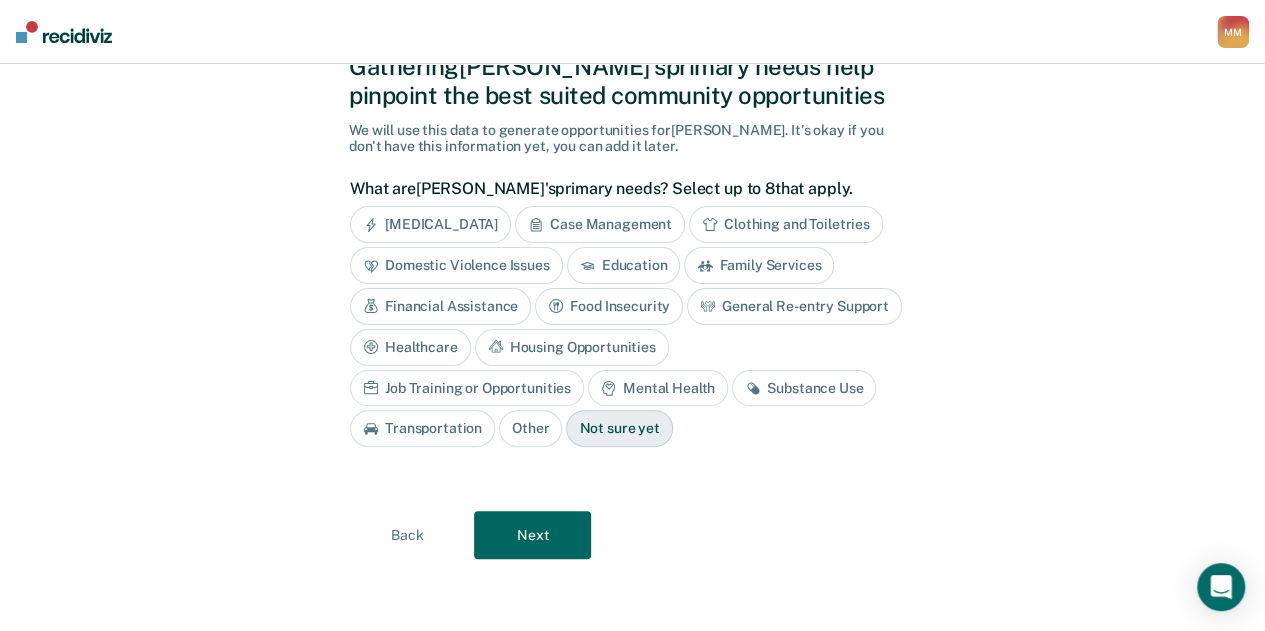 scroll, scrollTop: 80, scrollLeft: 0, axis: vertical 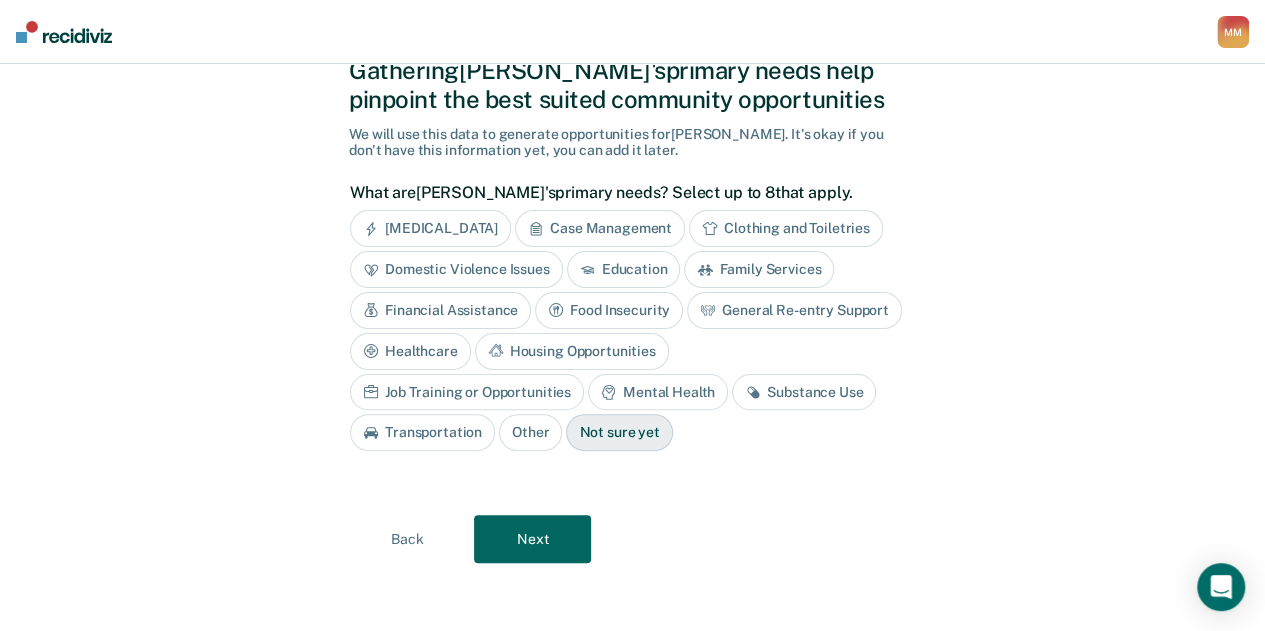 click on "Substance Use" at bounding box center [804, 392] 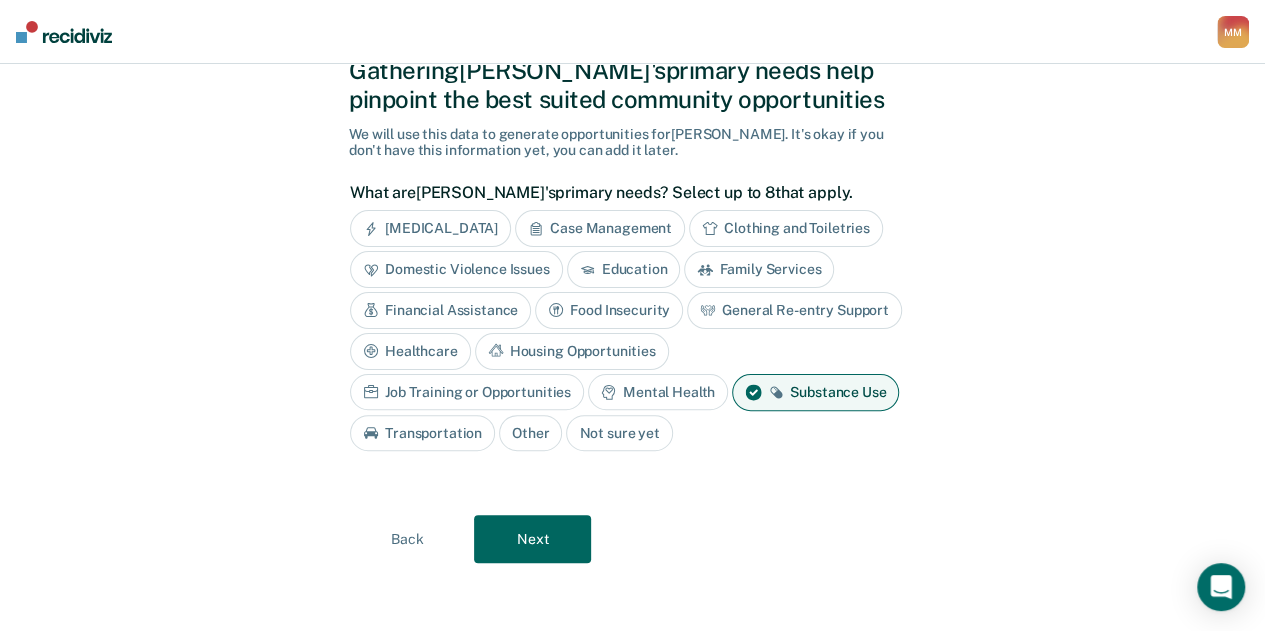 click on "Financial Assistance" at bounding box center (440, 310) 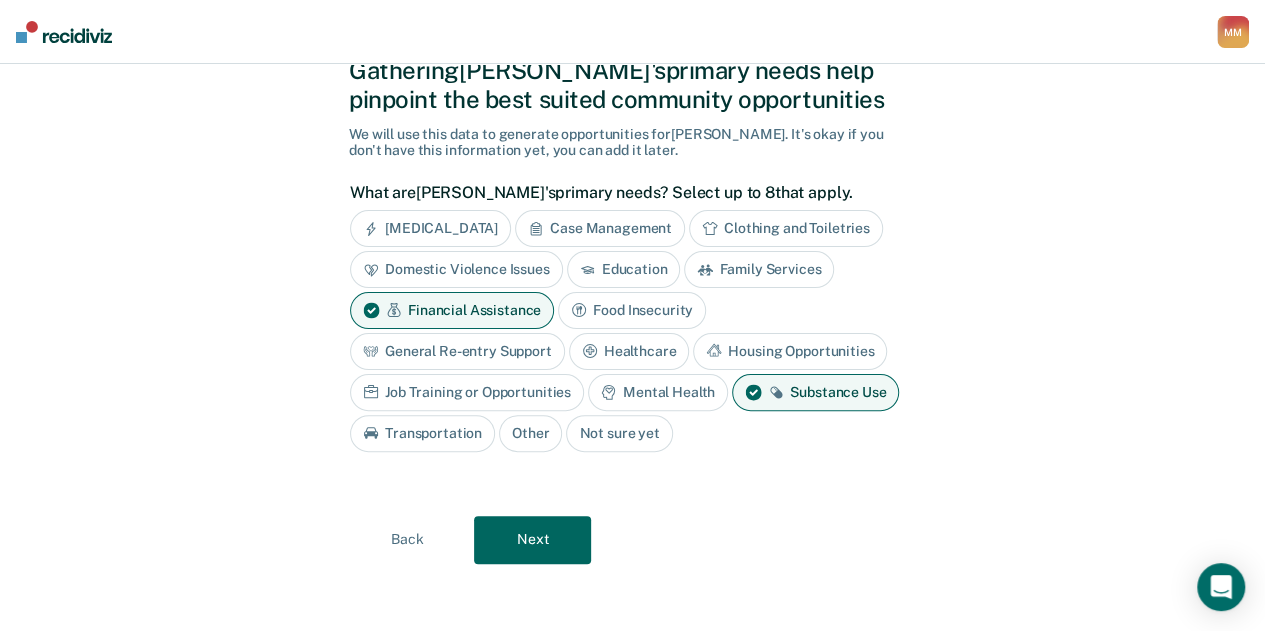 click on "Job Training or Opportunities" at bounding box center (467, 392) 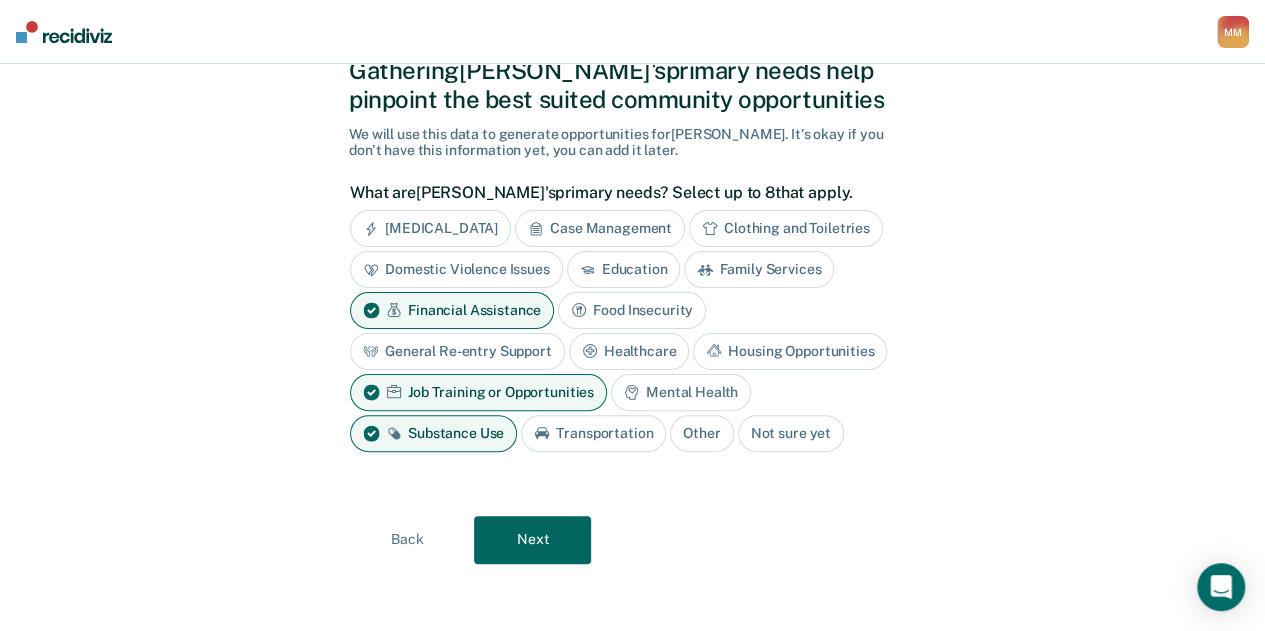 click on "Next" at bounding box center [532, 540] 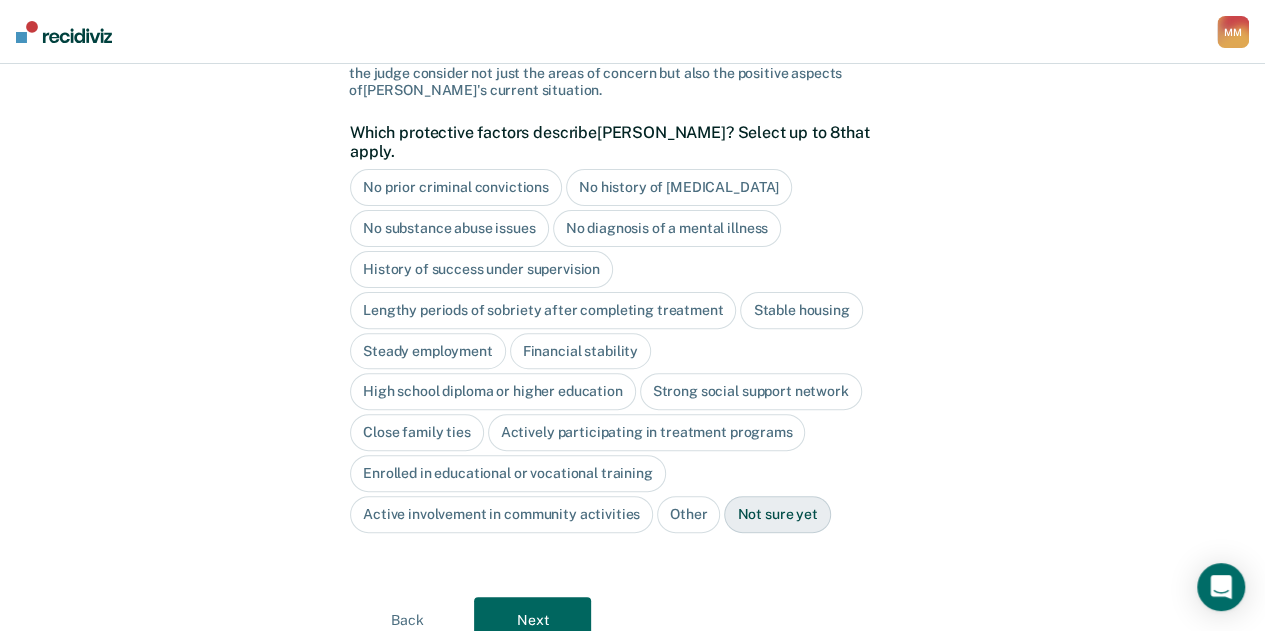 scroll, scrollTop: 158, scrollLeft: 0, axis: vertical 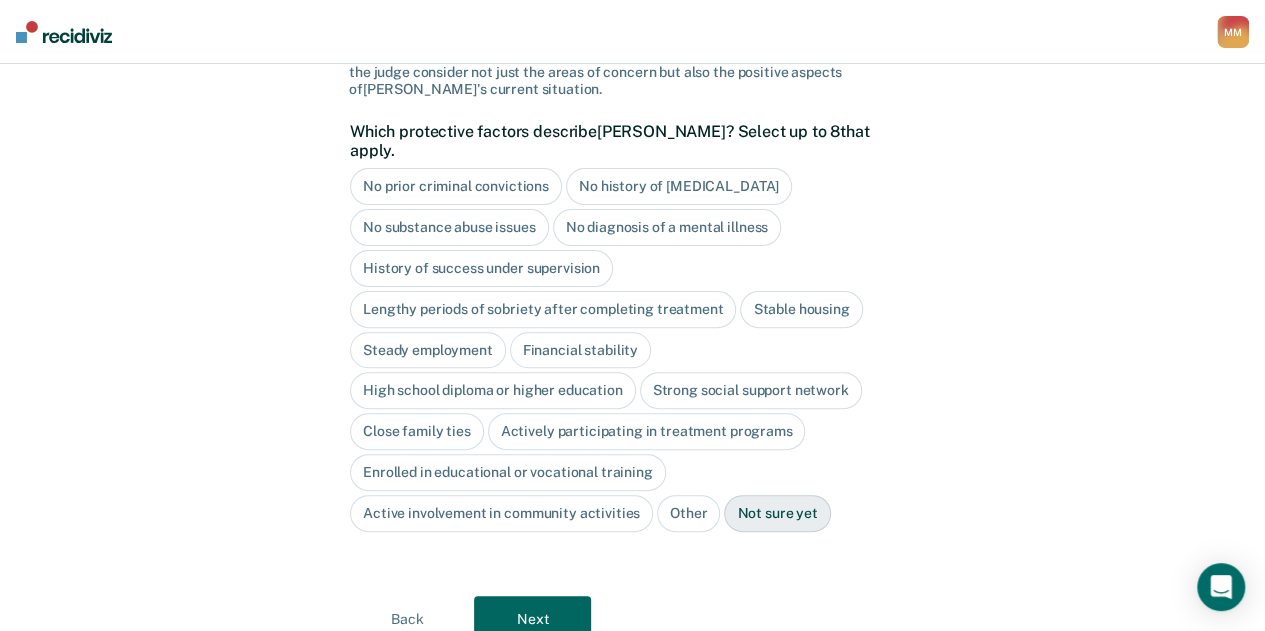 click on "Back" at bounding box center [407, 620] 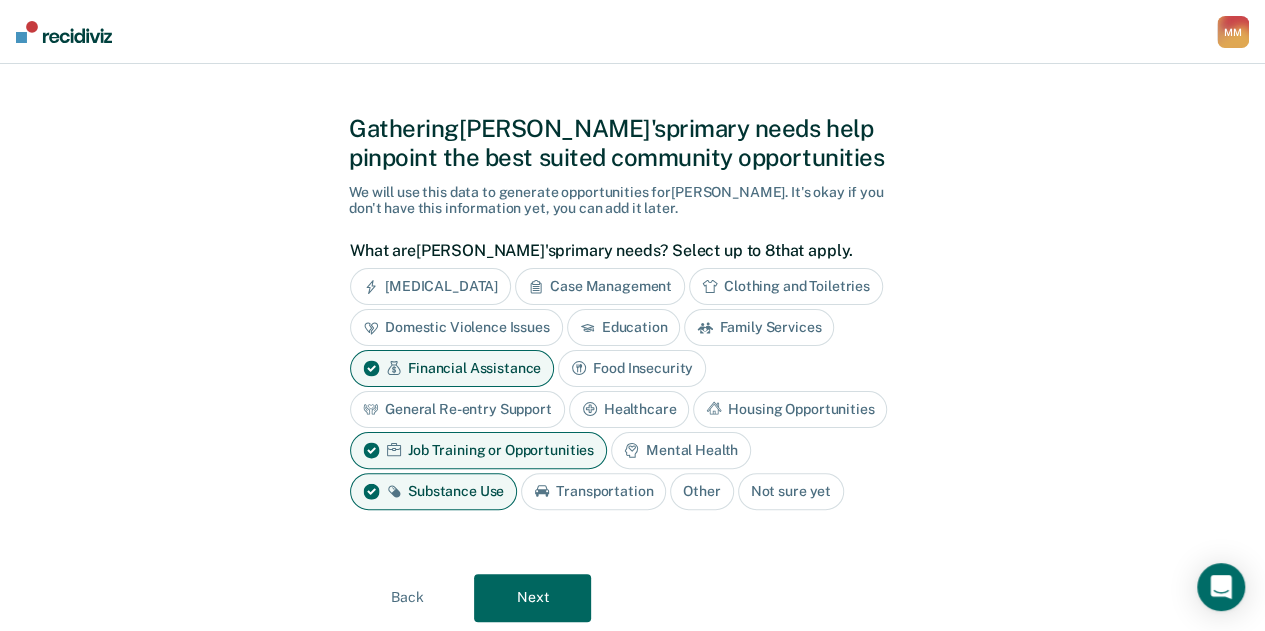 click on "Education" at bounding box center [624, 327] 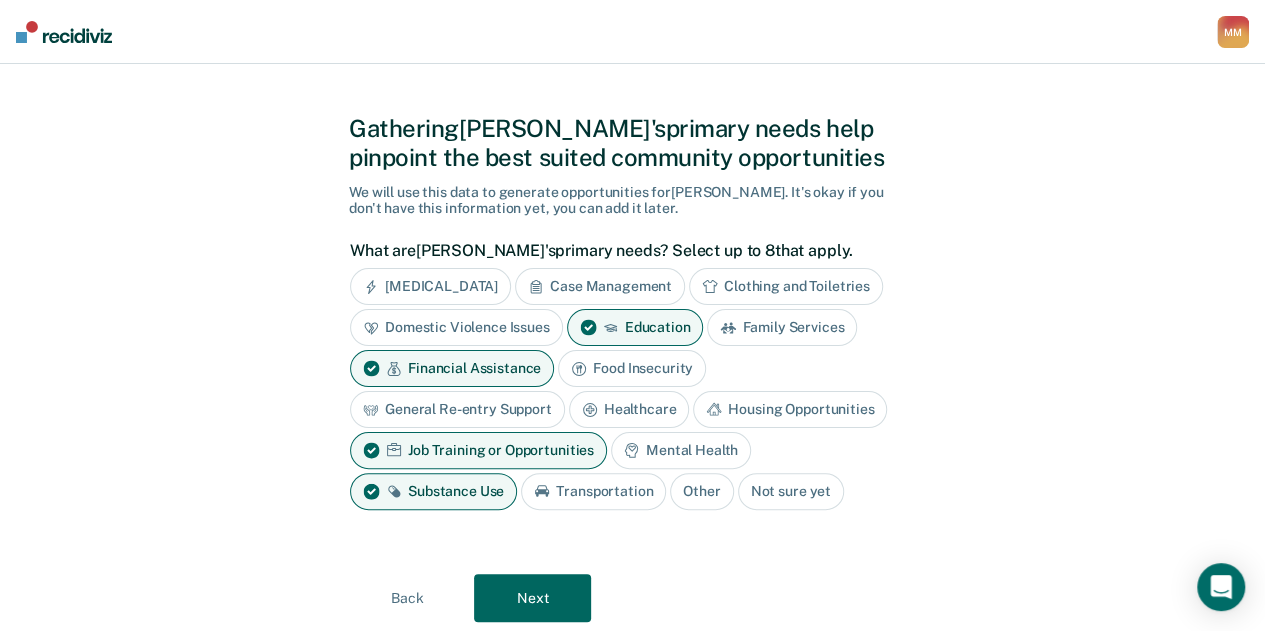 click on "Next" at bounding box center [532, 598] 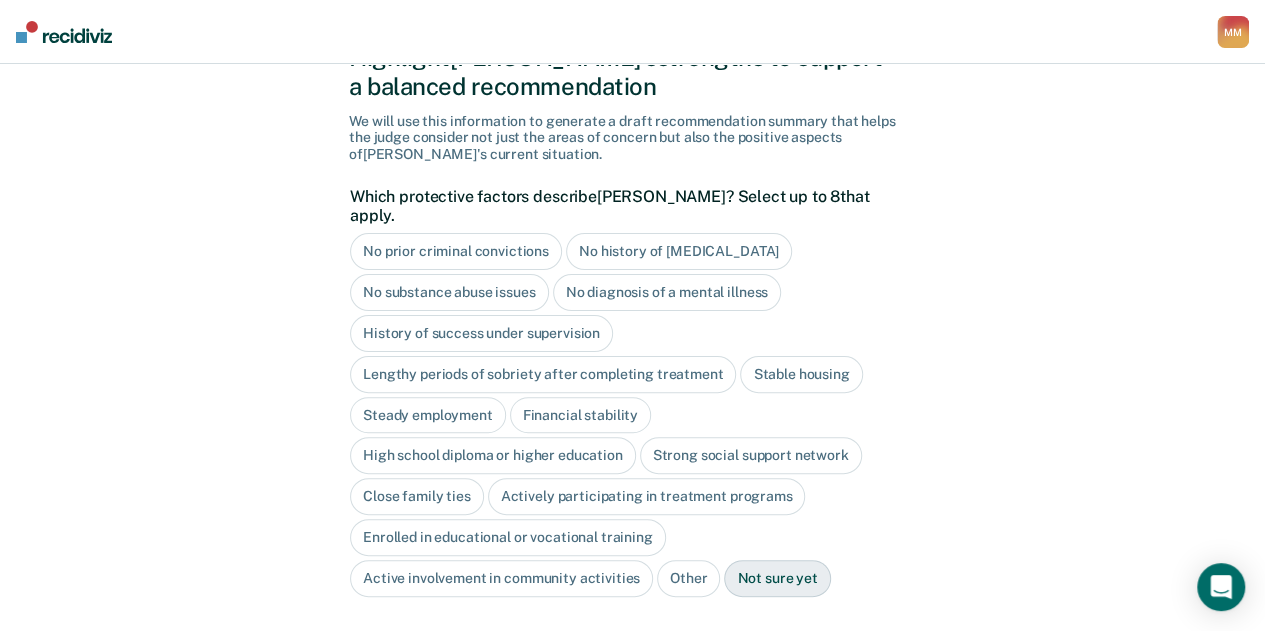 scroll, scrollTop: 94, scrollLeft: 0, axis: vertical 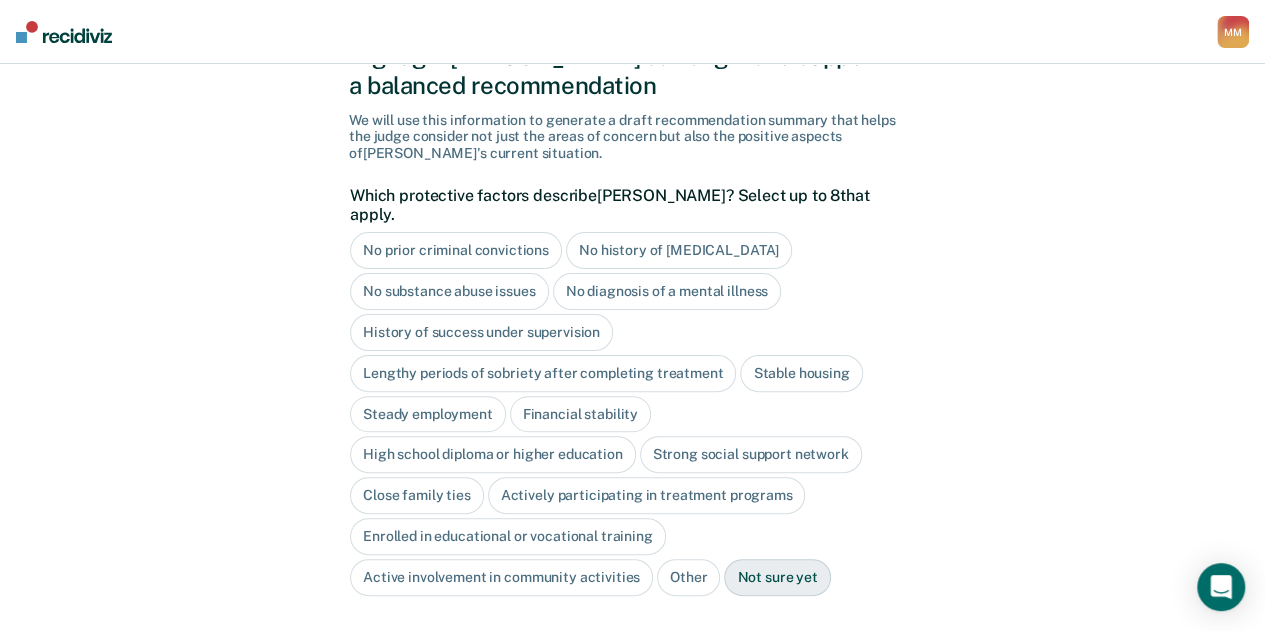 click on "Actively participating in treatment programs" at bounding box center [647, 495] 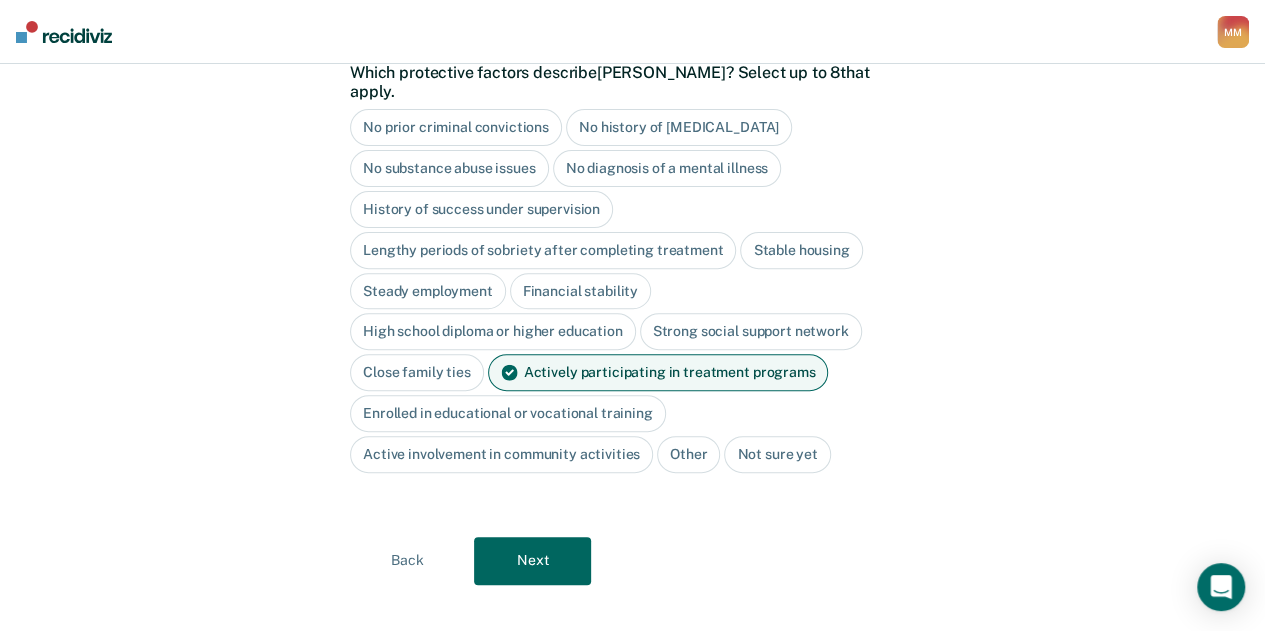click on "Next" at bounding box center (532, 561) 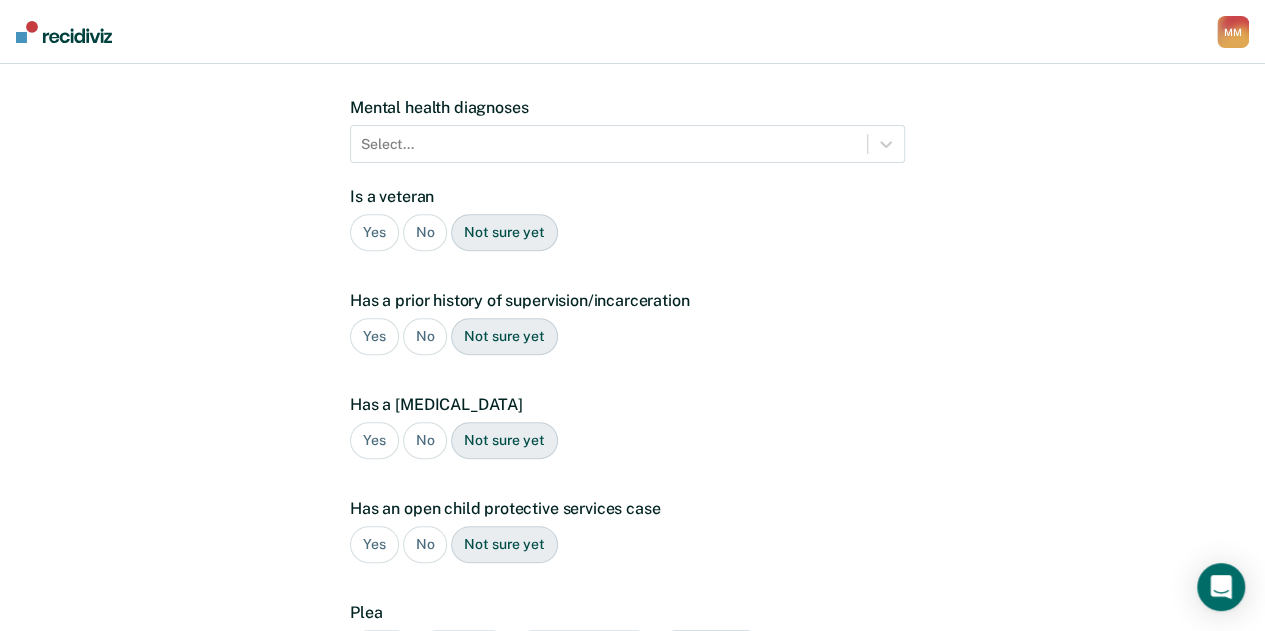 scroll, scrollTop: 296, scrollLeft: 0, axis: vertical 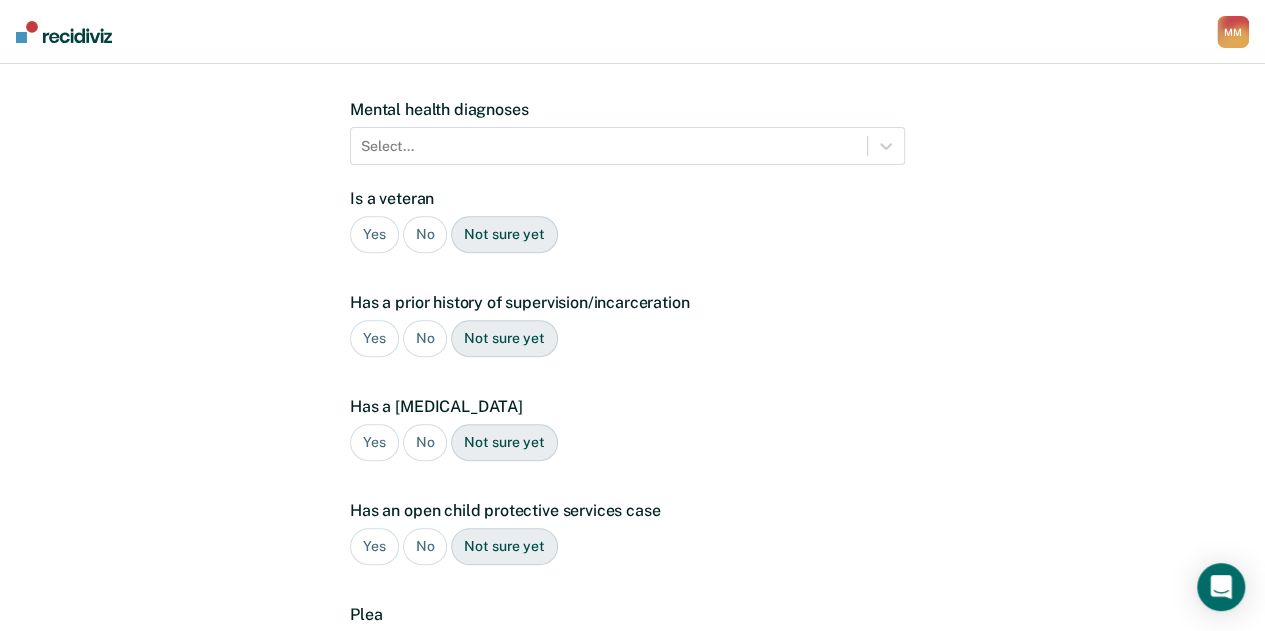 click on "No" at bounding box center (425, 234) 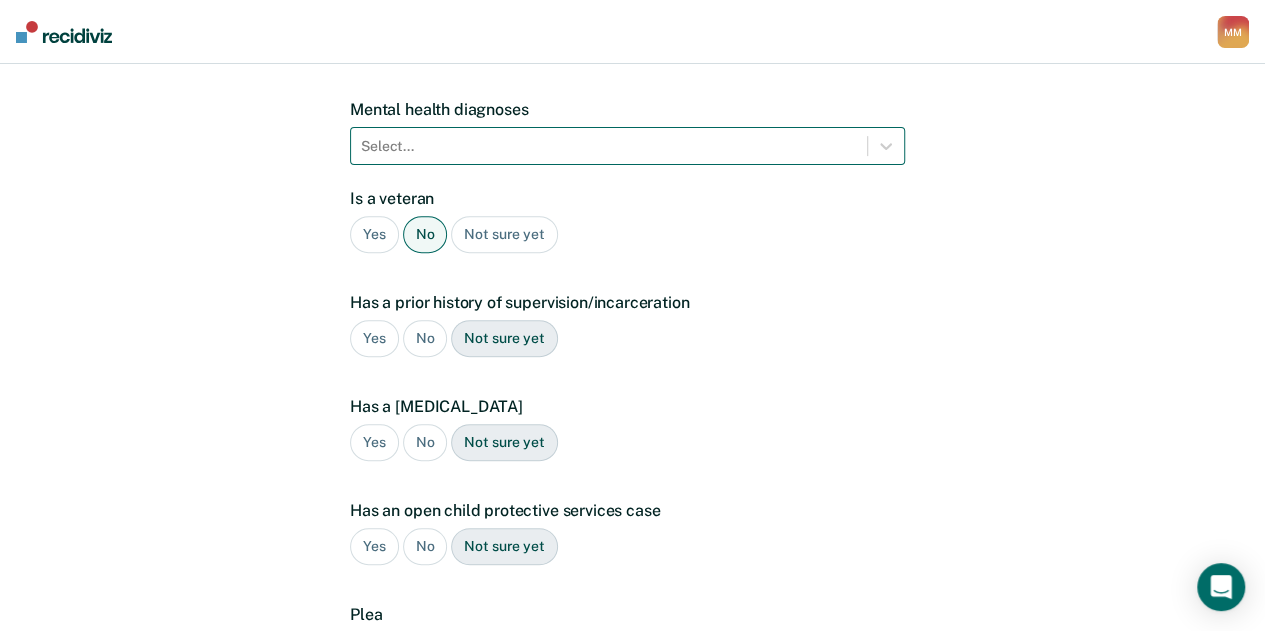 click at bounding box center (609, 146) 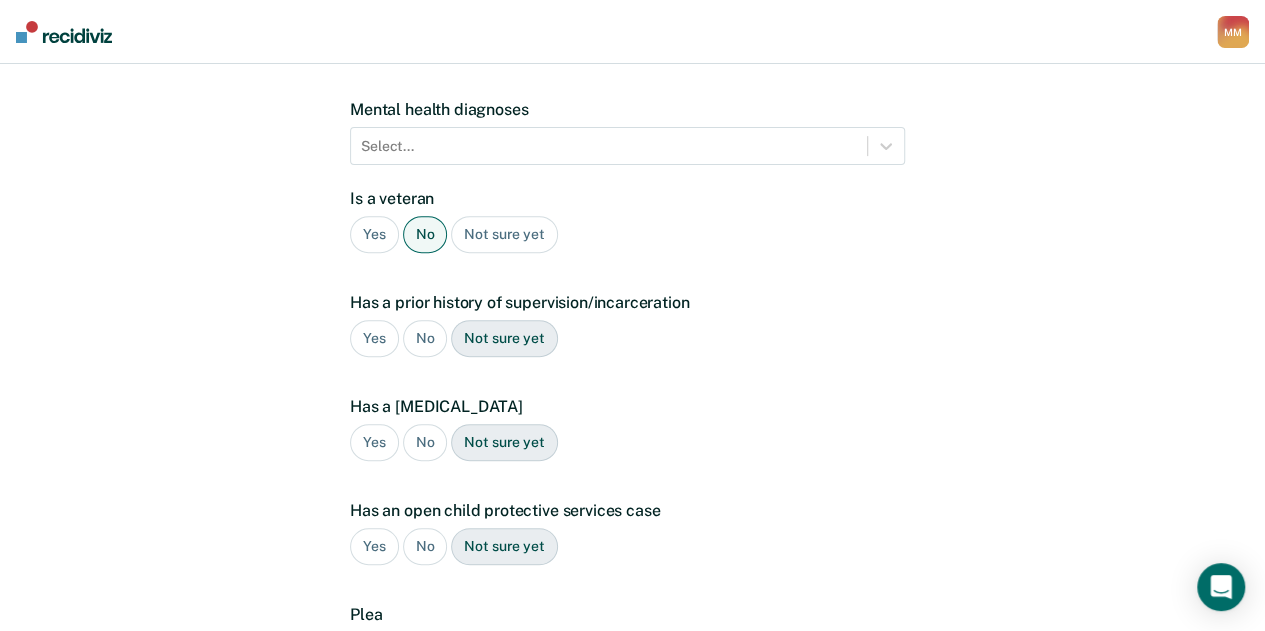 click on "A few more details to determine if  [PERSON_NAME]  meets eligibility for community opportunities We will use this data to generate opportunities for  [PERSON_NAME] . It's okay if you don't have this information yet, you can add it later.   [MEDICAL_DATA] diagnosis  None Mild Moderate Severe Not sure yet Mental health diagnoses  Select... Is a veteran  Yes No Not sure yet Has a prior history of supervision/incarceration   Yes No Not sure yet Has a [MEDICAL_DATA]  Yes No Not sure yet Has an open child protective services case   Yes No Not sure yet Plea  Guilty Not Guilty [PERSON_NAME] Plea Not sure yet Back Next" at bounding box center [632, 310] 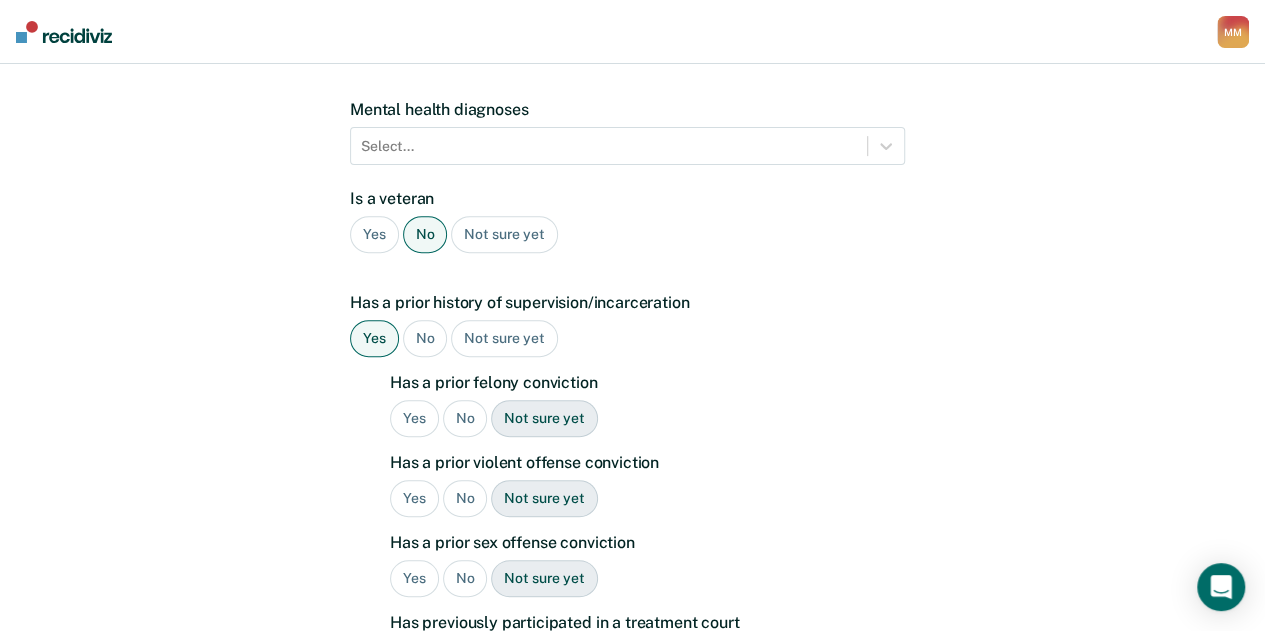 click on "Yes" at bounding box center [414, 418] 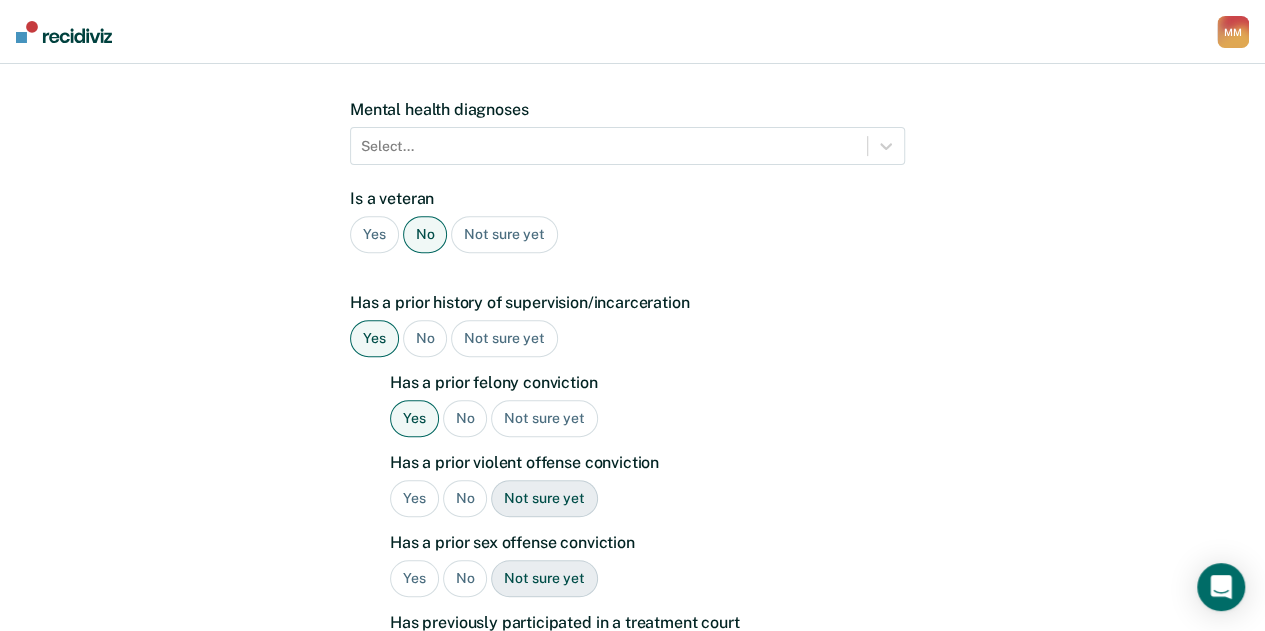 scroll, scrollTop: 380, scrollLeft: 0, axis: vertical 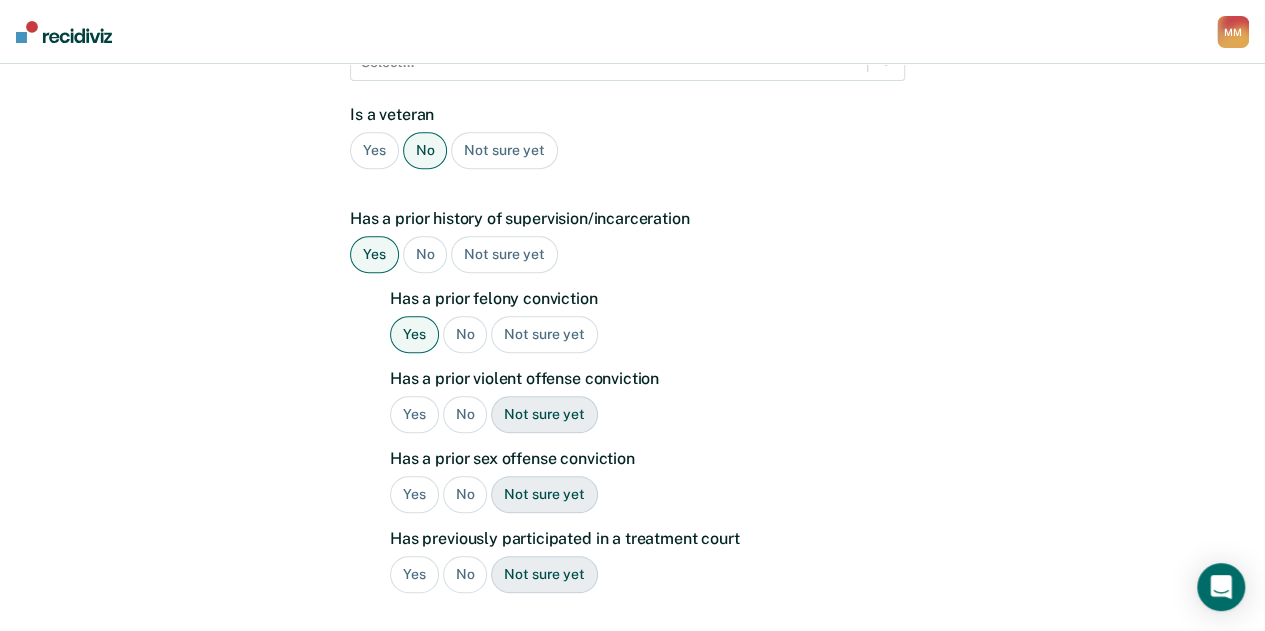 click on "No" at bounding box center [465, 414] 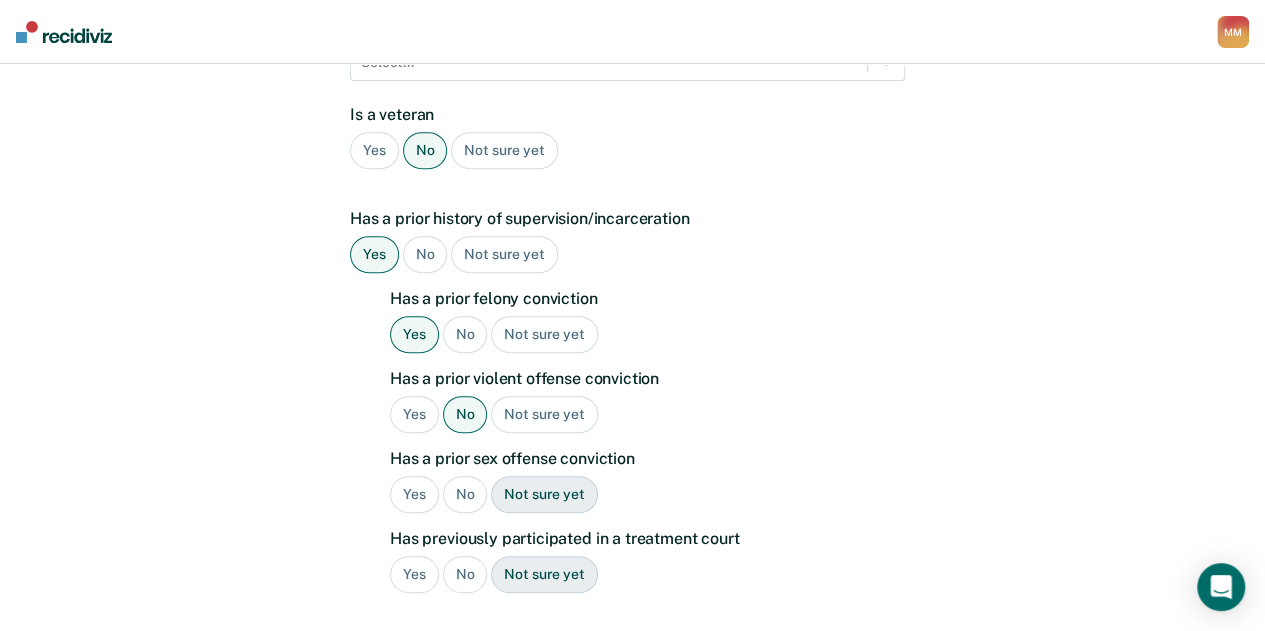 click on "No" at bounding box center [465, 494] 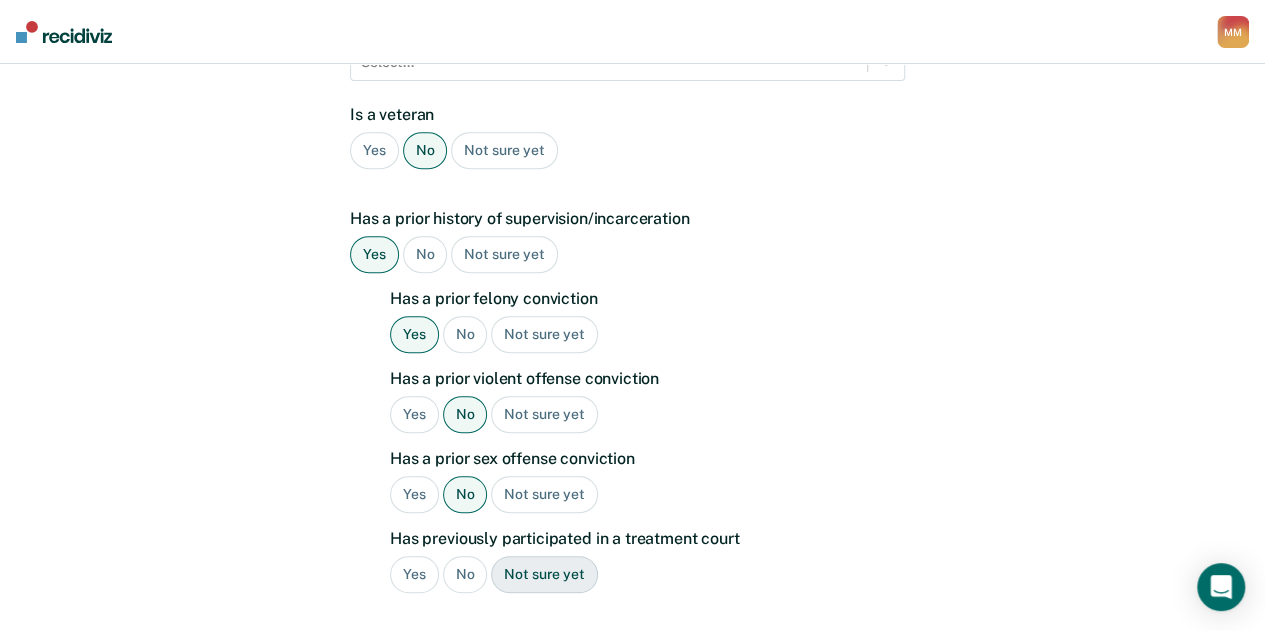 click on "No" at bounding box center (465, 574) 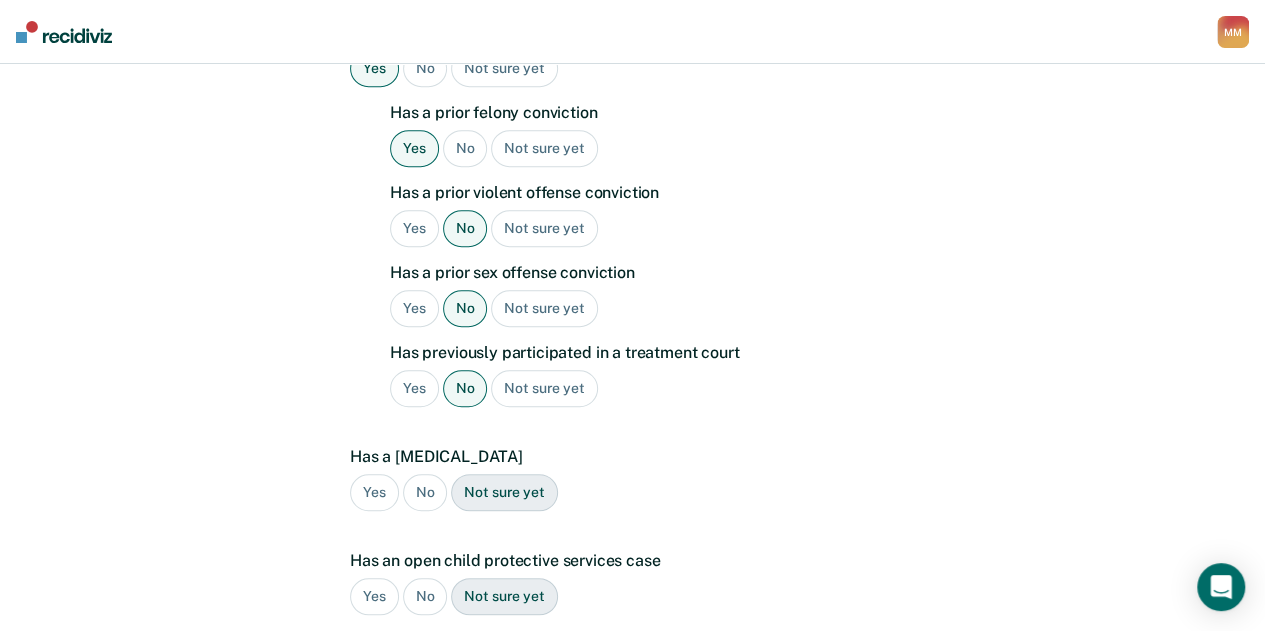 scroll, scrollTop: 568, scrollLeft: 0, axis: vertical 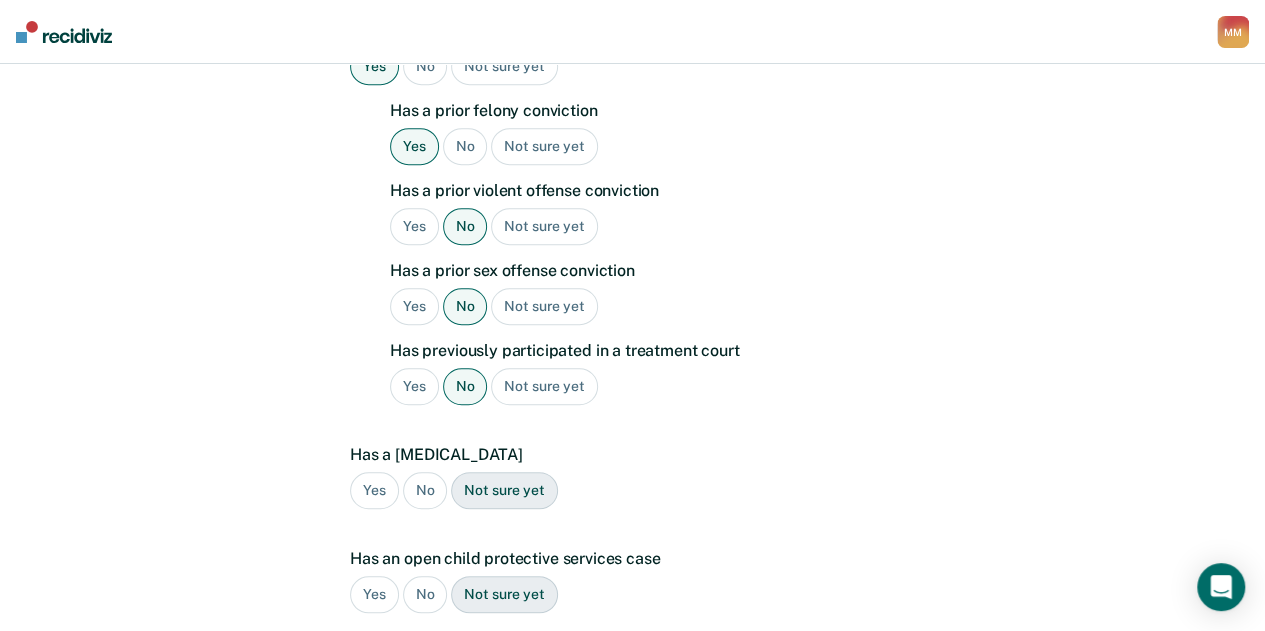 click on "No" at bounding box center (425, 490) 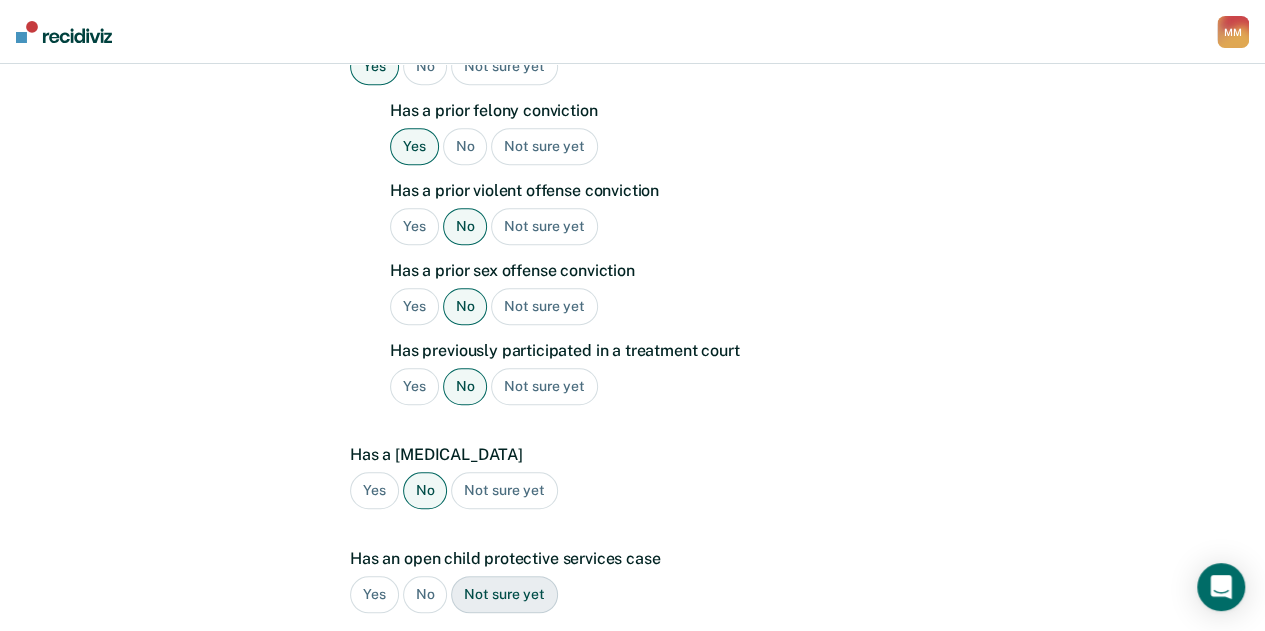 click on "No" at bounding box center (425, 594) 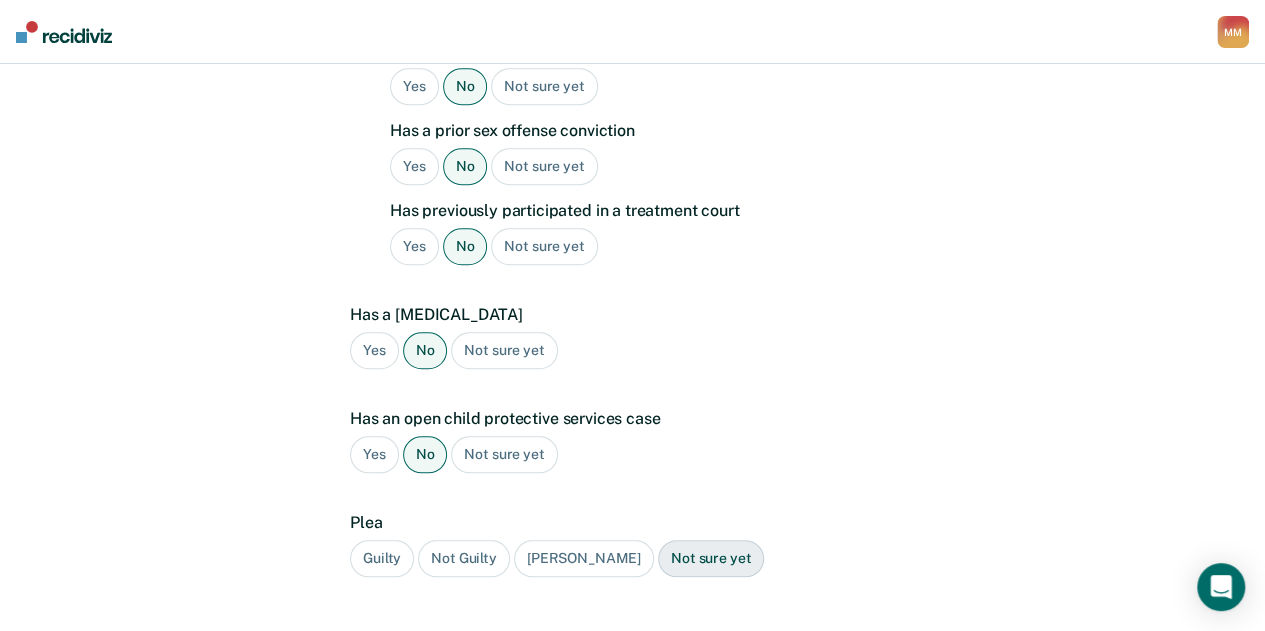 scroll, scrollTop: 712, scrollLeft: 0, axis: vertical 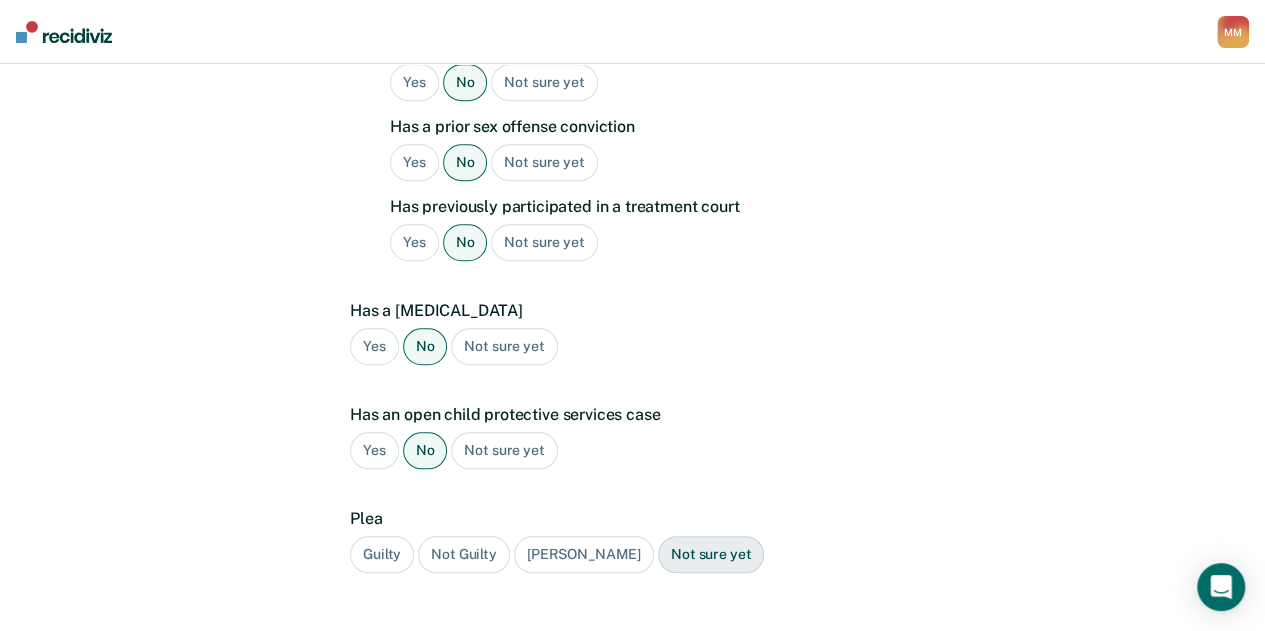 click on "Guilty" at bounding box center (382, 554) 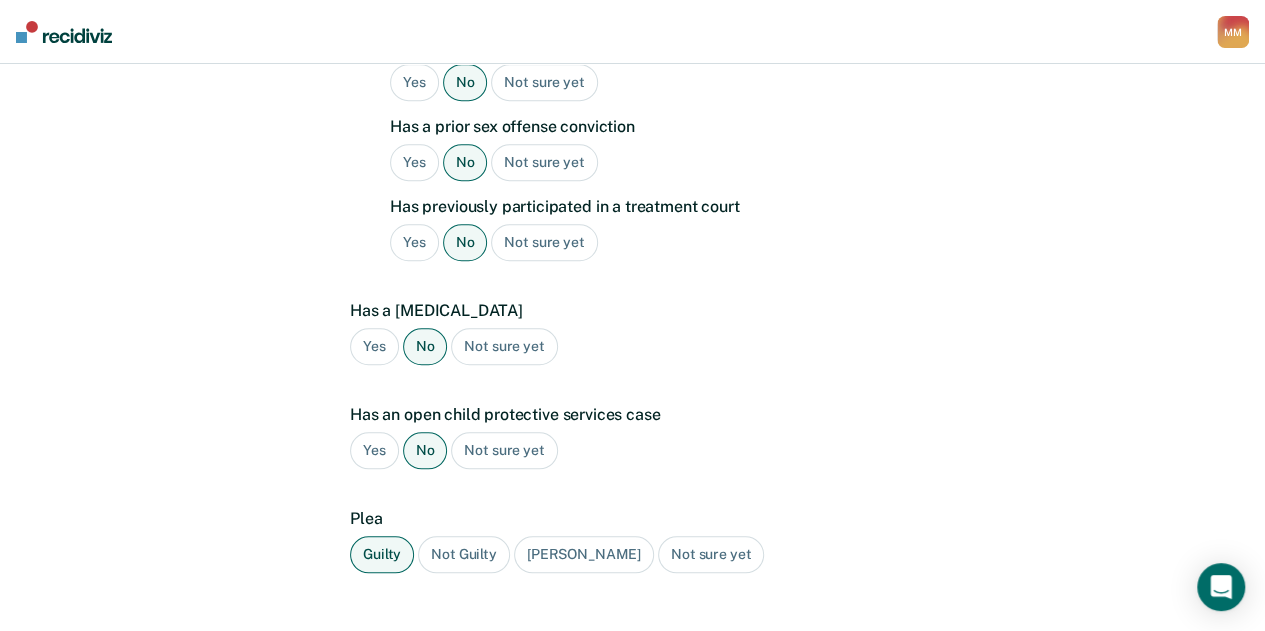 click on "Next" at bounding box center (532, 661) 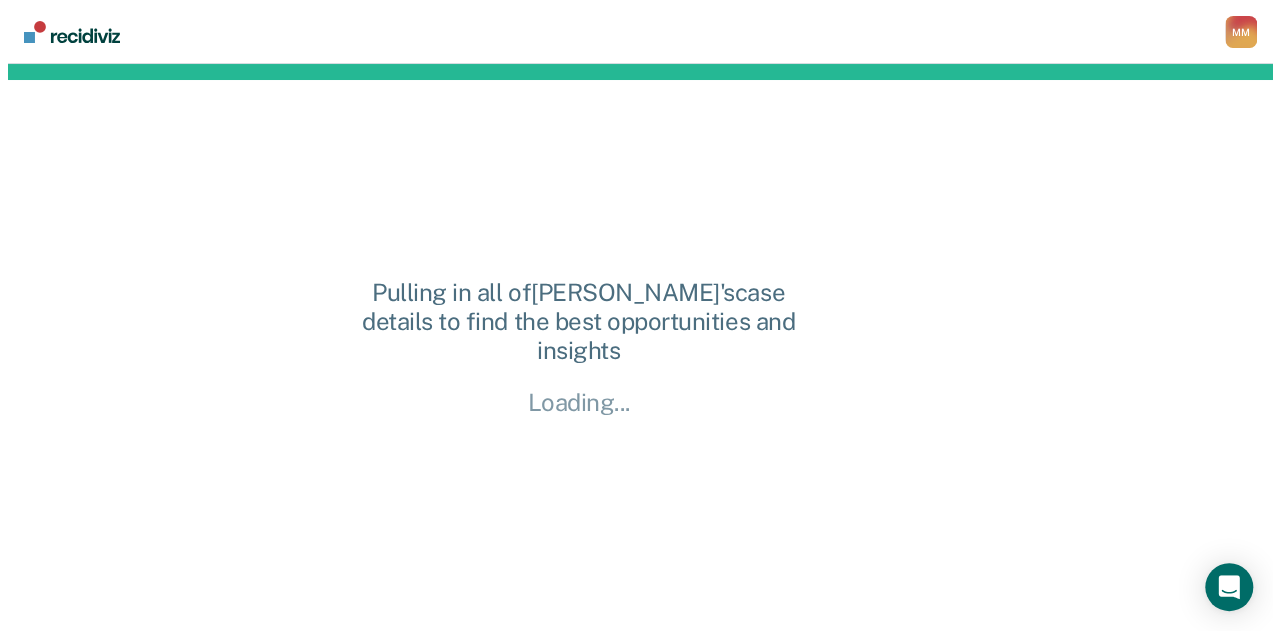 scroll, scrollTop: 0, scrollLeft: 0, axis: both 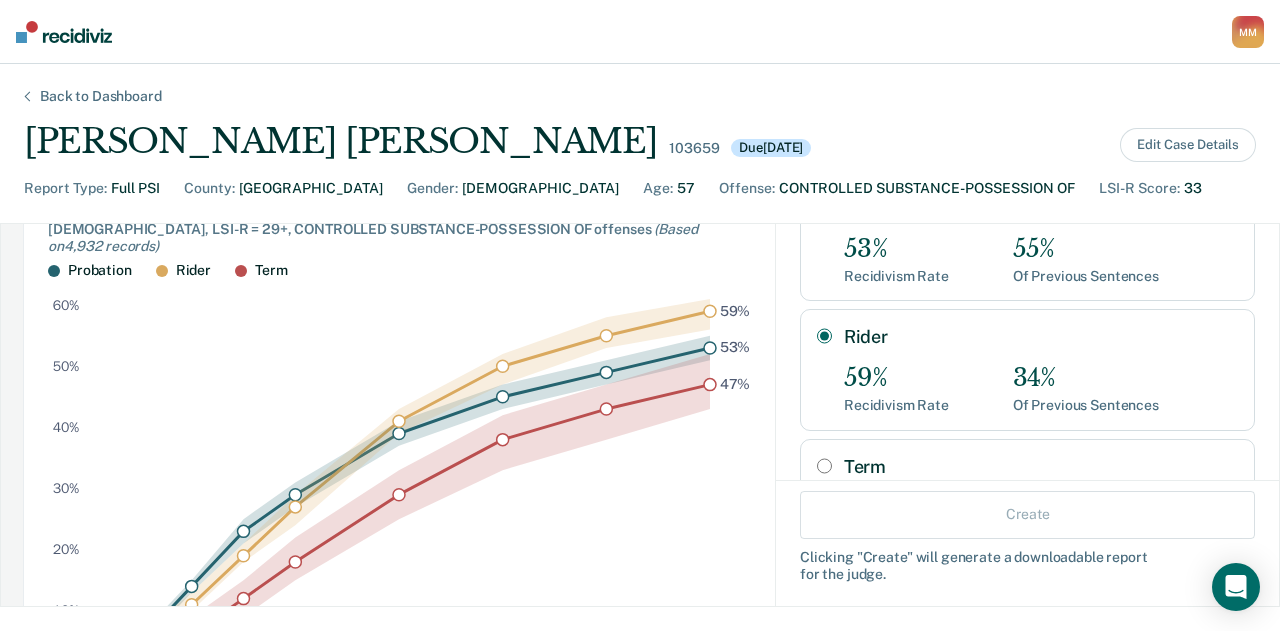 radio on "true" 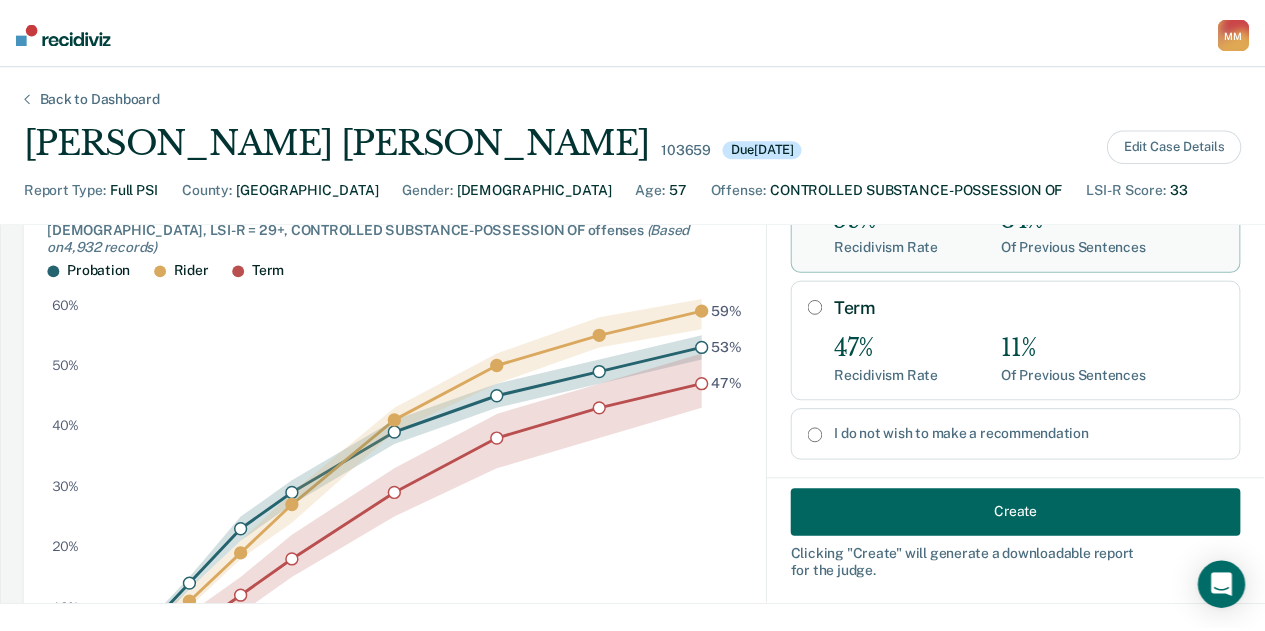 scroll, scrollTop: 313, scrollLeft: 0, axis: vertical 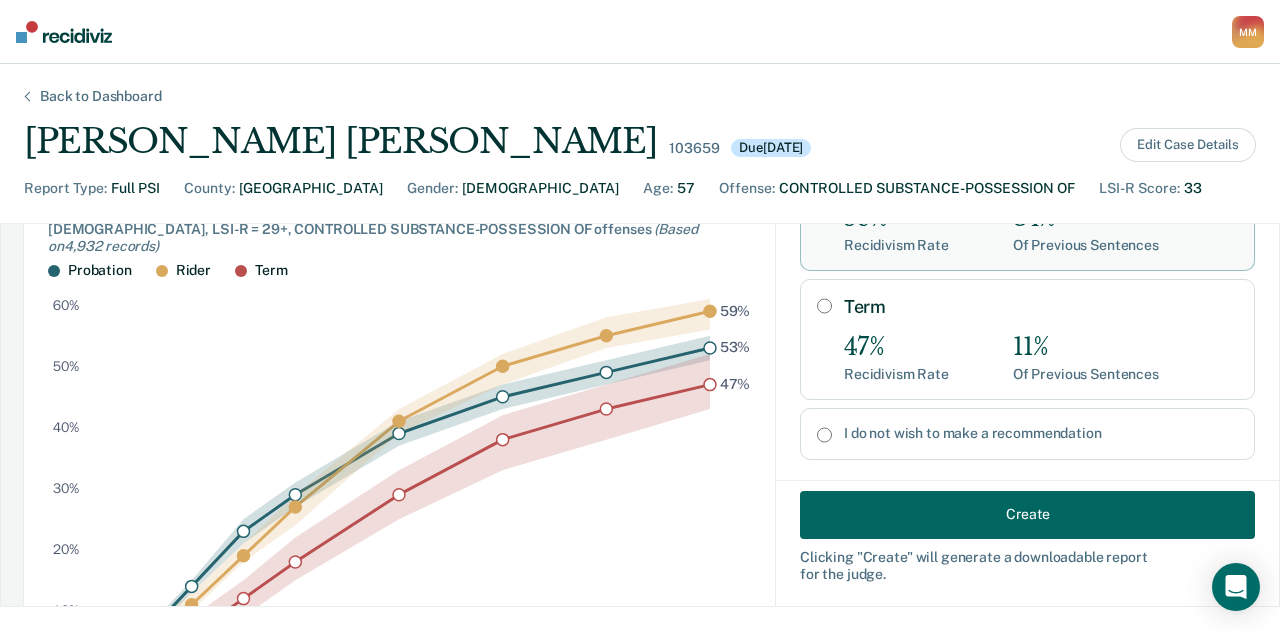 click on "Create" at bounding box center [1027, 514] 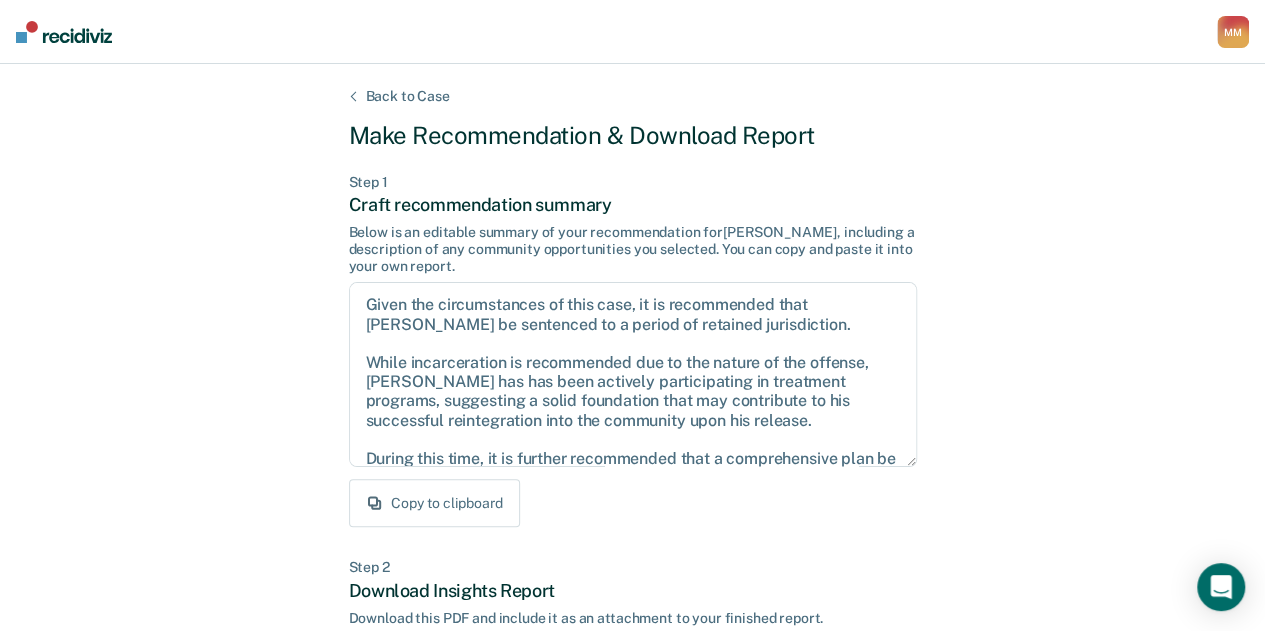 scroll, scrollTop: 314, scrollLeft: 0, axis: vertical 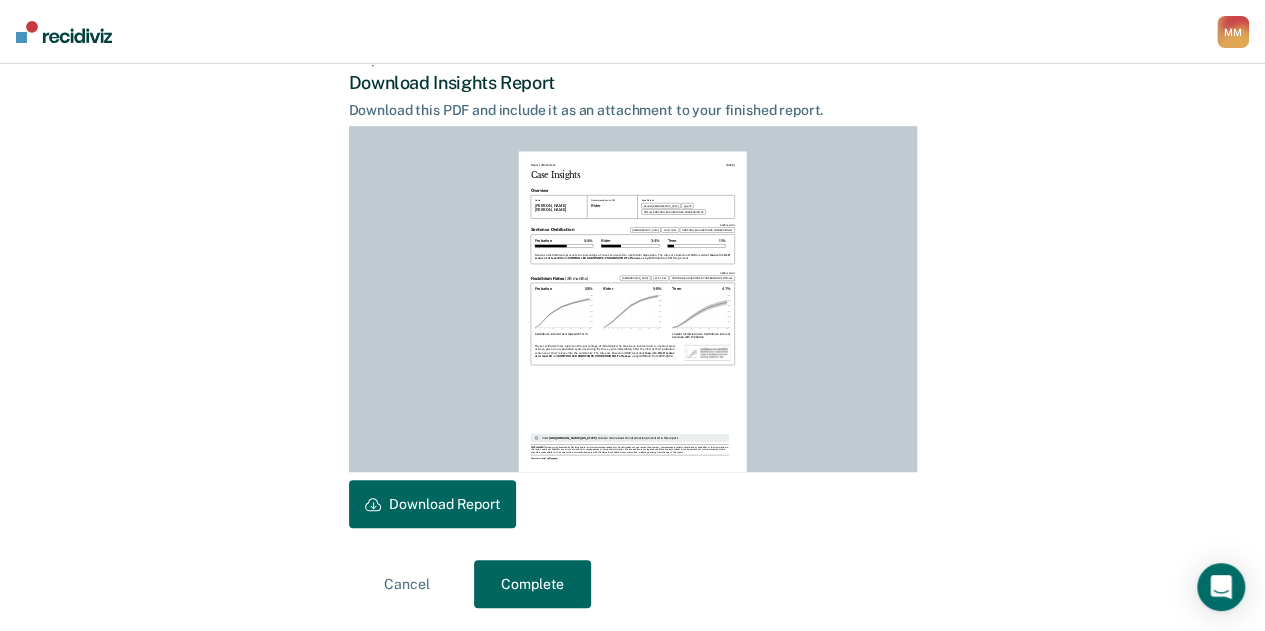 click on "Download Report" at bounding box center (432, 504) 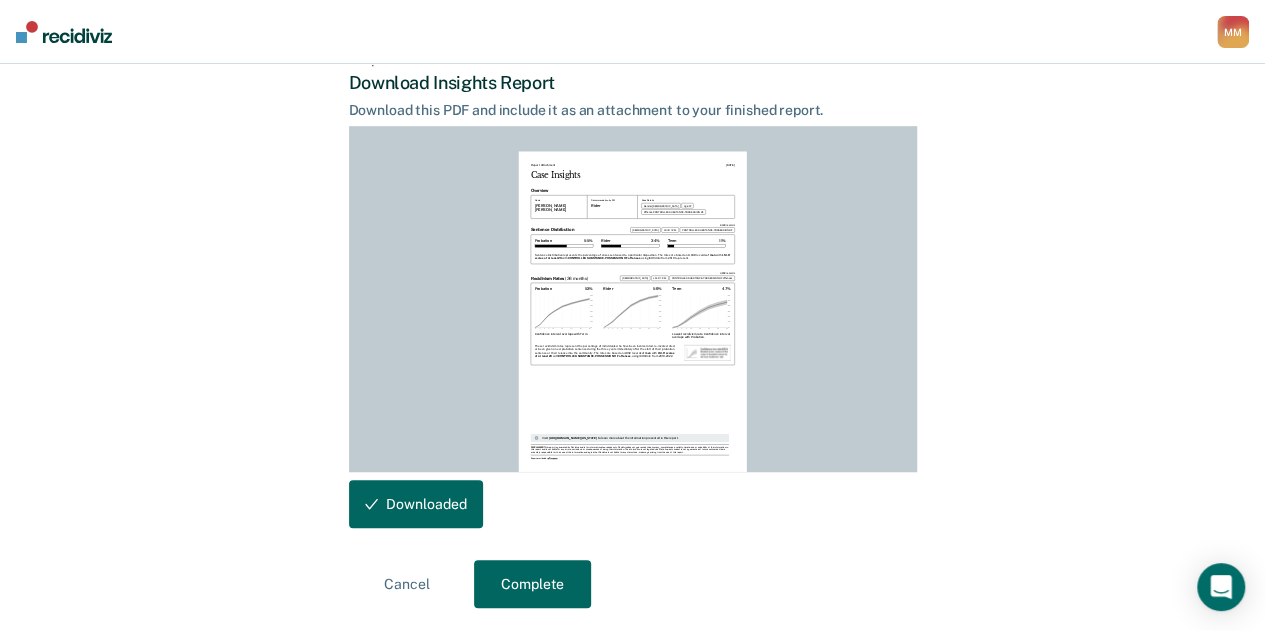 scroll, scrollTop: 0, scrollLeft: 0, axis: both 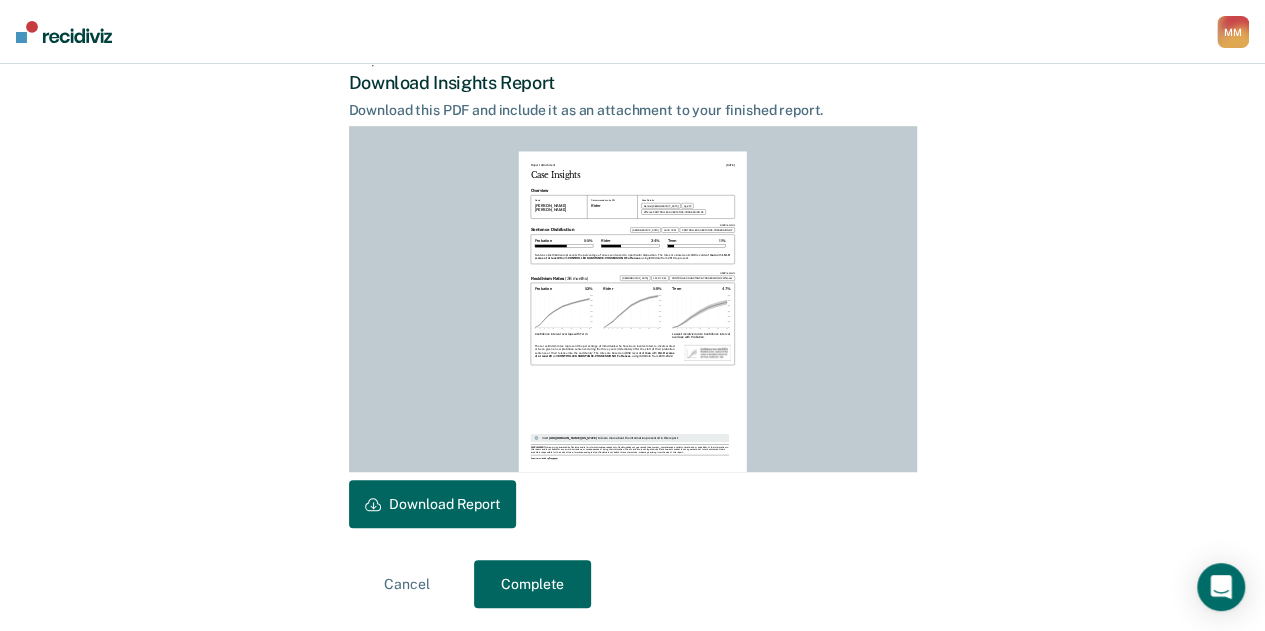 click on "Complete" at bounding box center (532, 584) 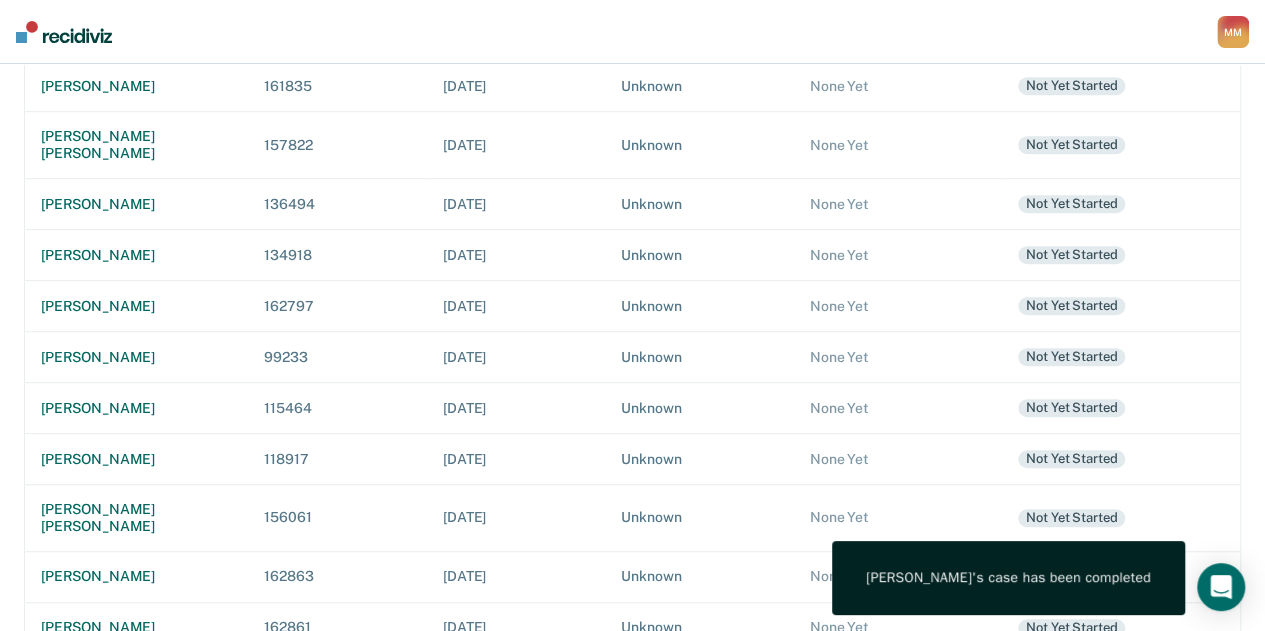 scroll, scrollTop: 0, scrollLeft: 0, axis: both 